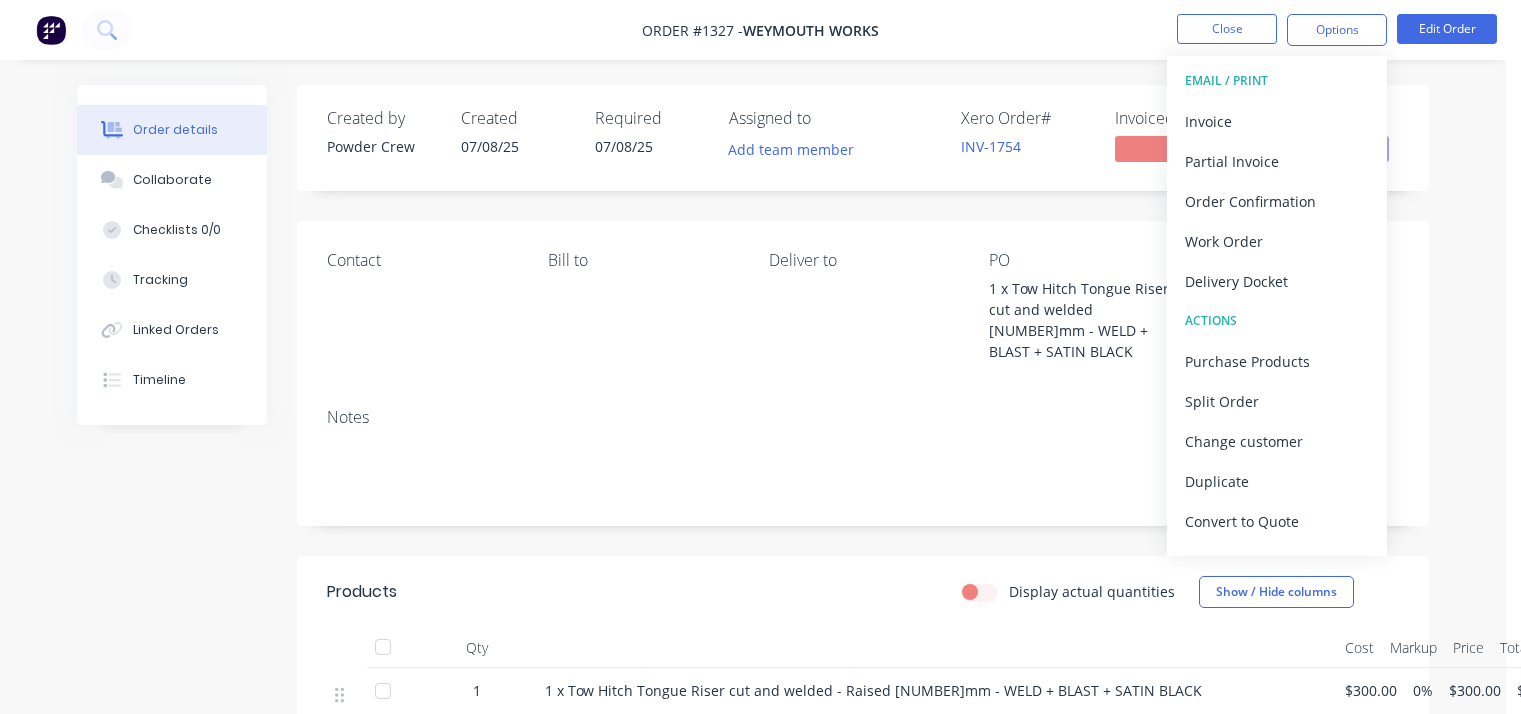 scroll, scrollTop: 0, scrollLeft: 0, axis: both 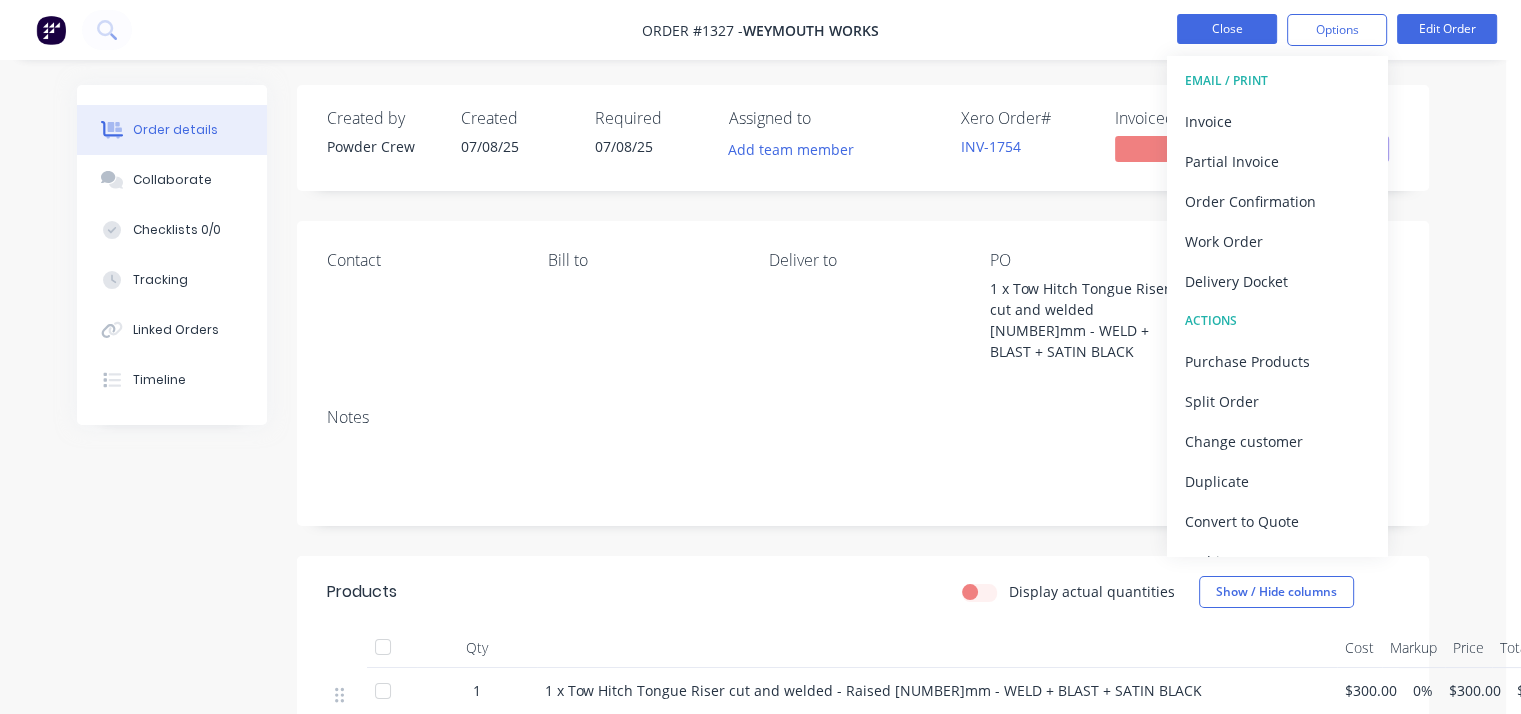 click on "Close" at bounding box center [1227, 29] 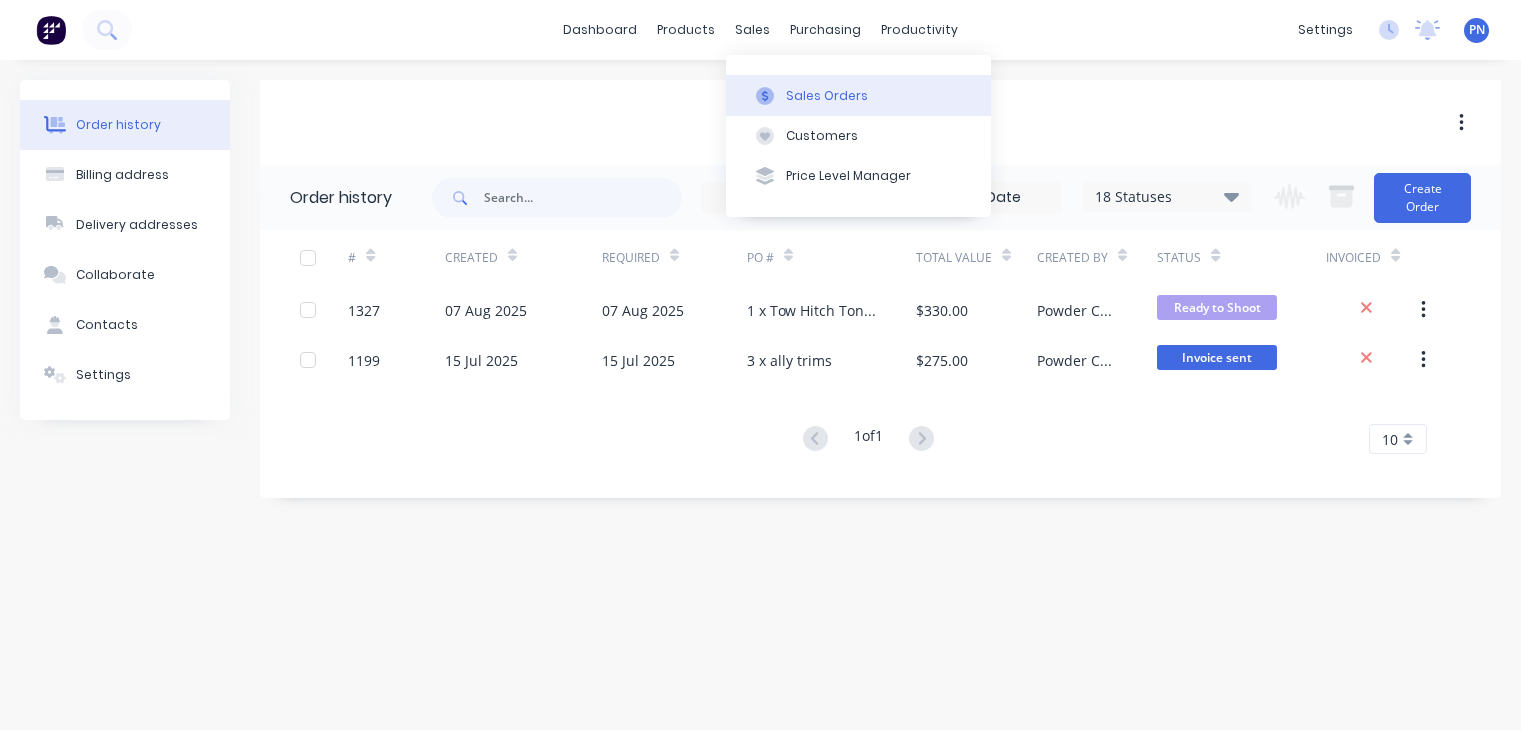 click on "Sales Orders" at bounding box center (827, 96) 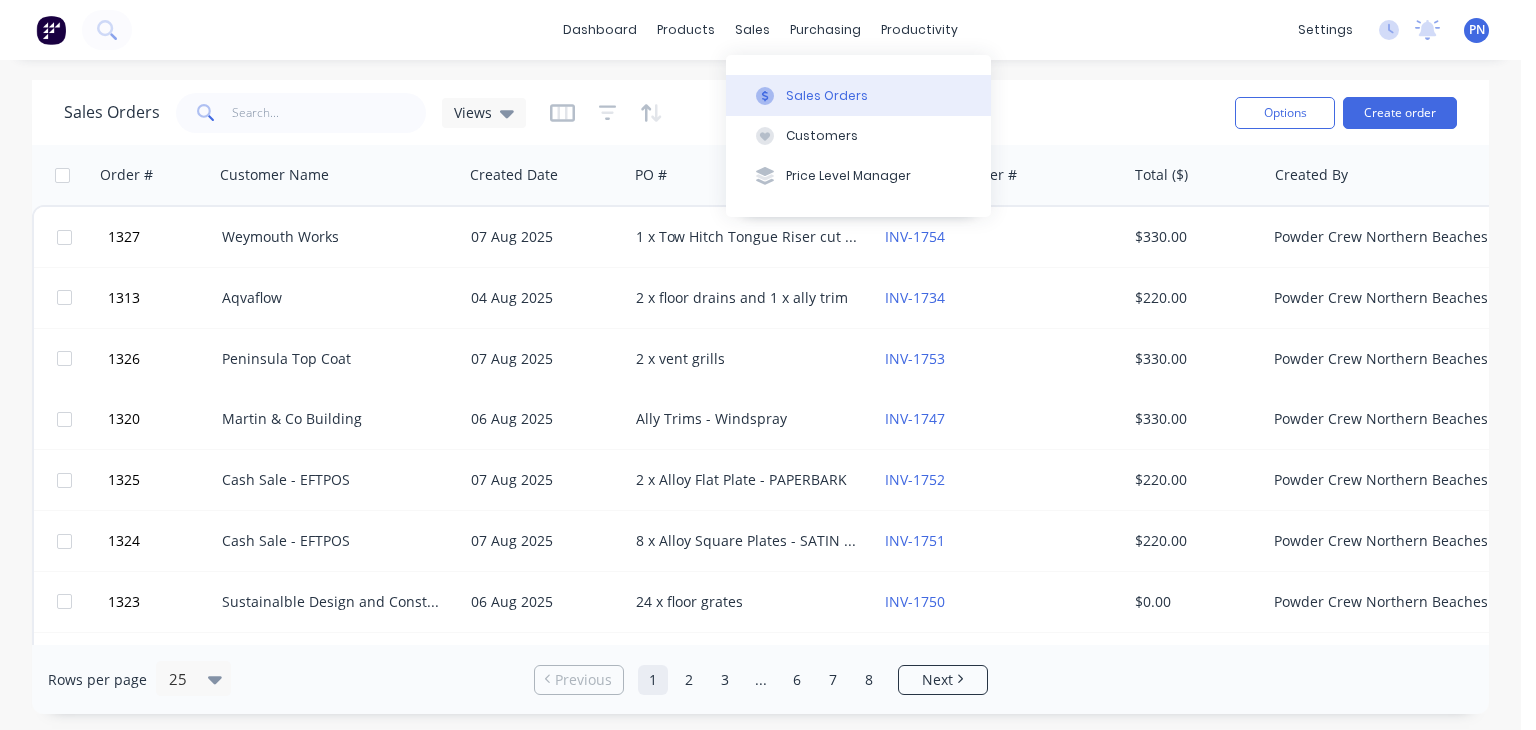 click on "Sales Orders" at bounding box center (827, 96) 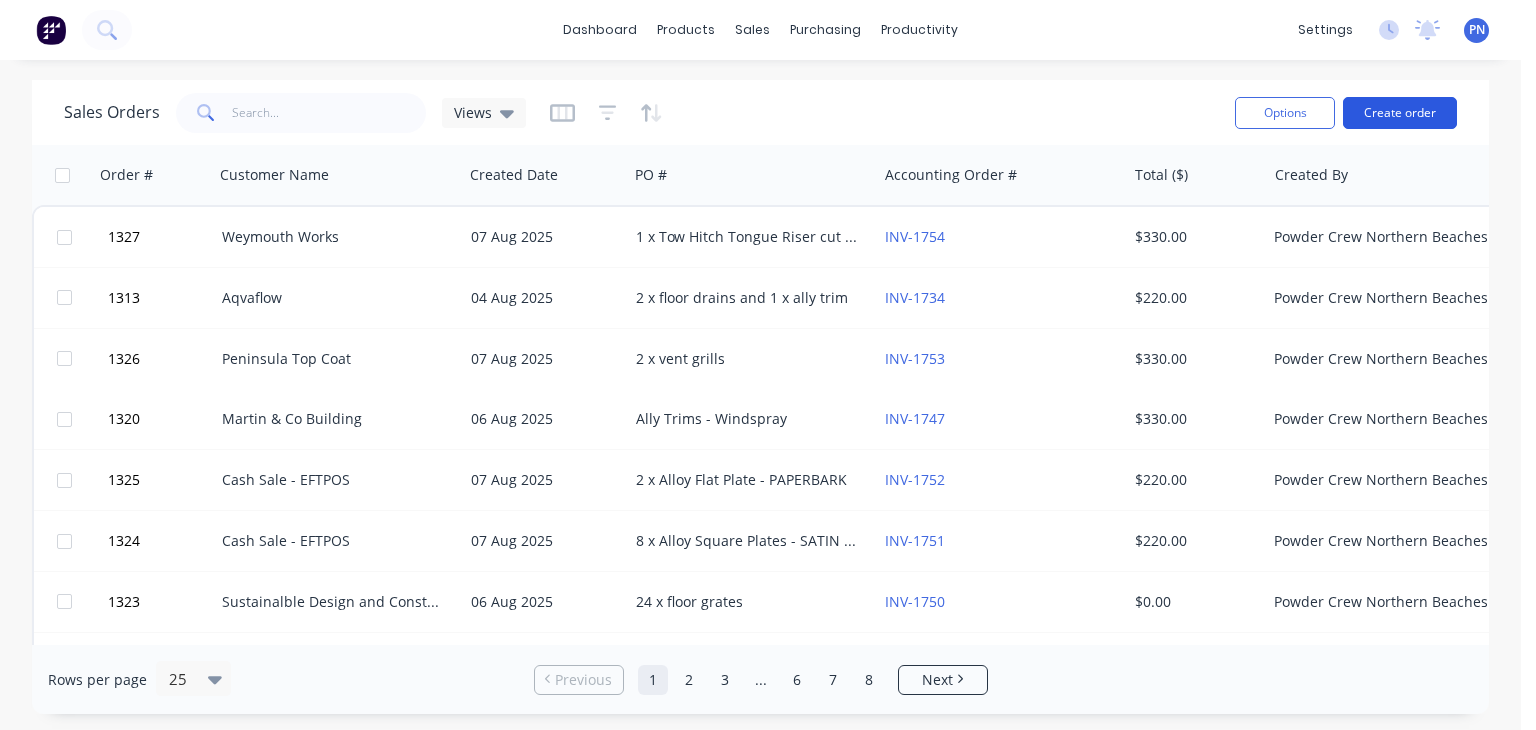click on "Create order" at bounding box center [1400, 113] 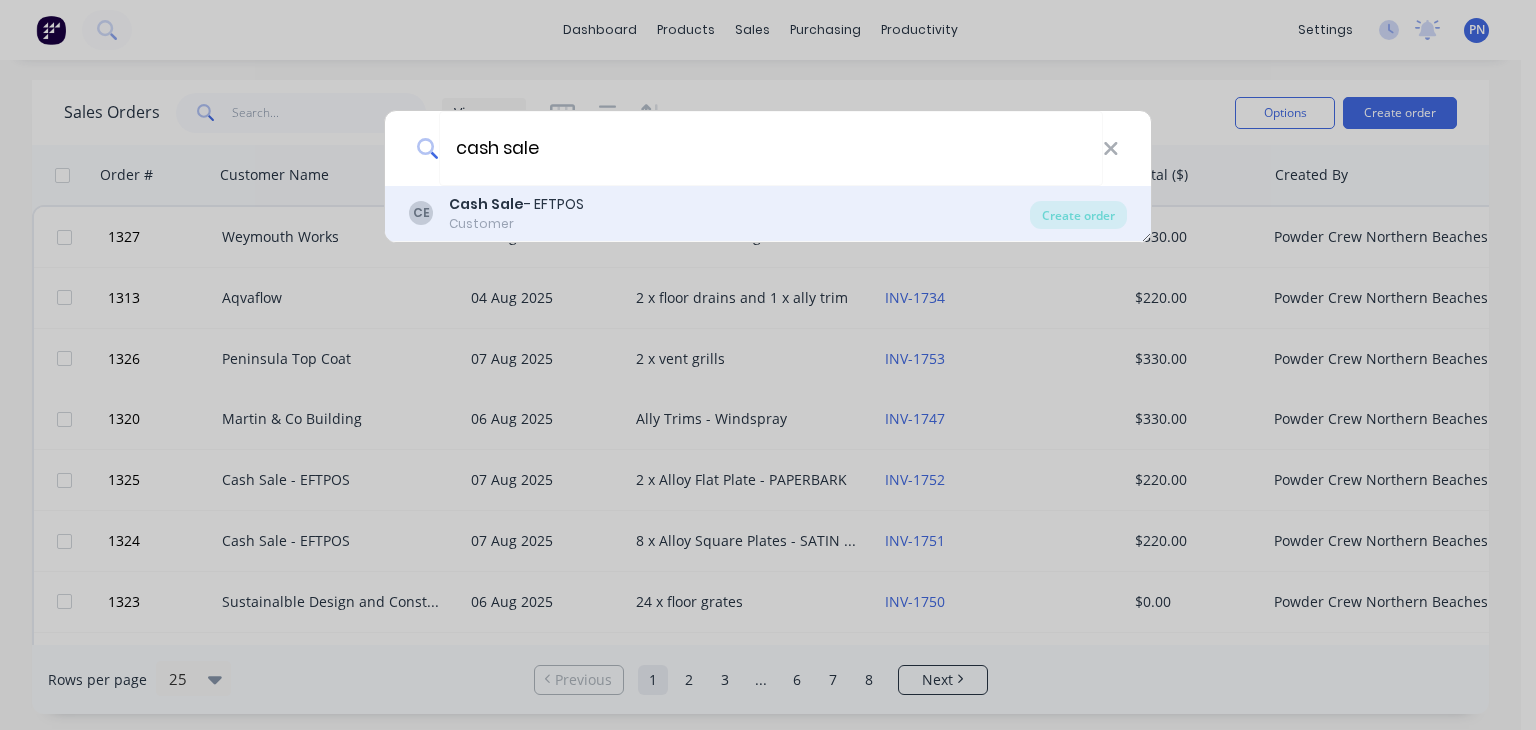 type on "cash sale" 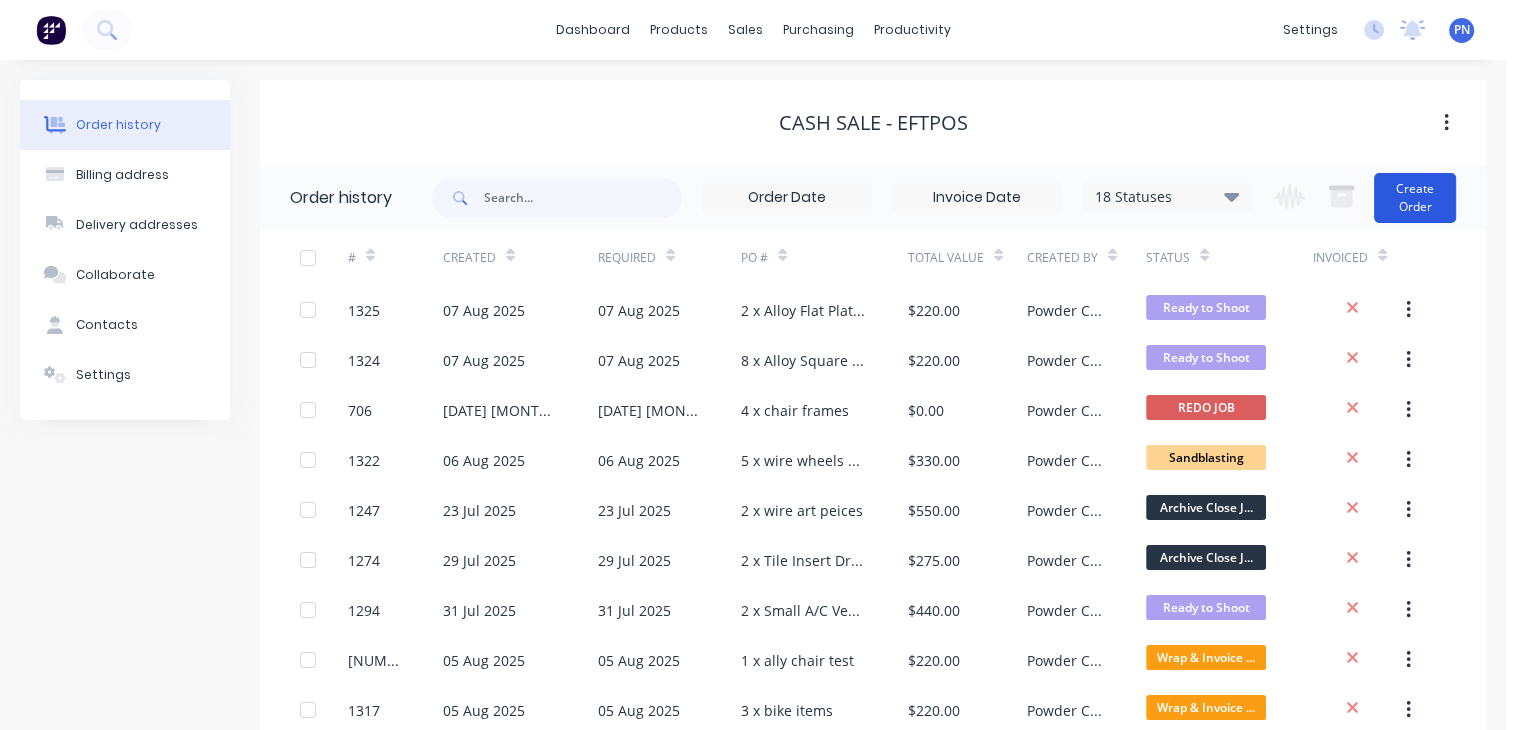 click on "Create Order" at bounding box center (1415, 198) 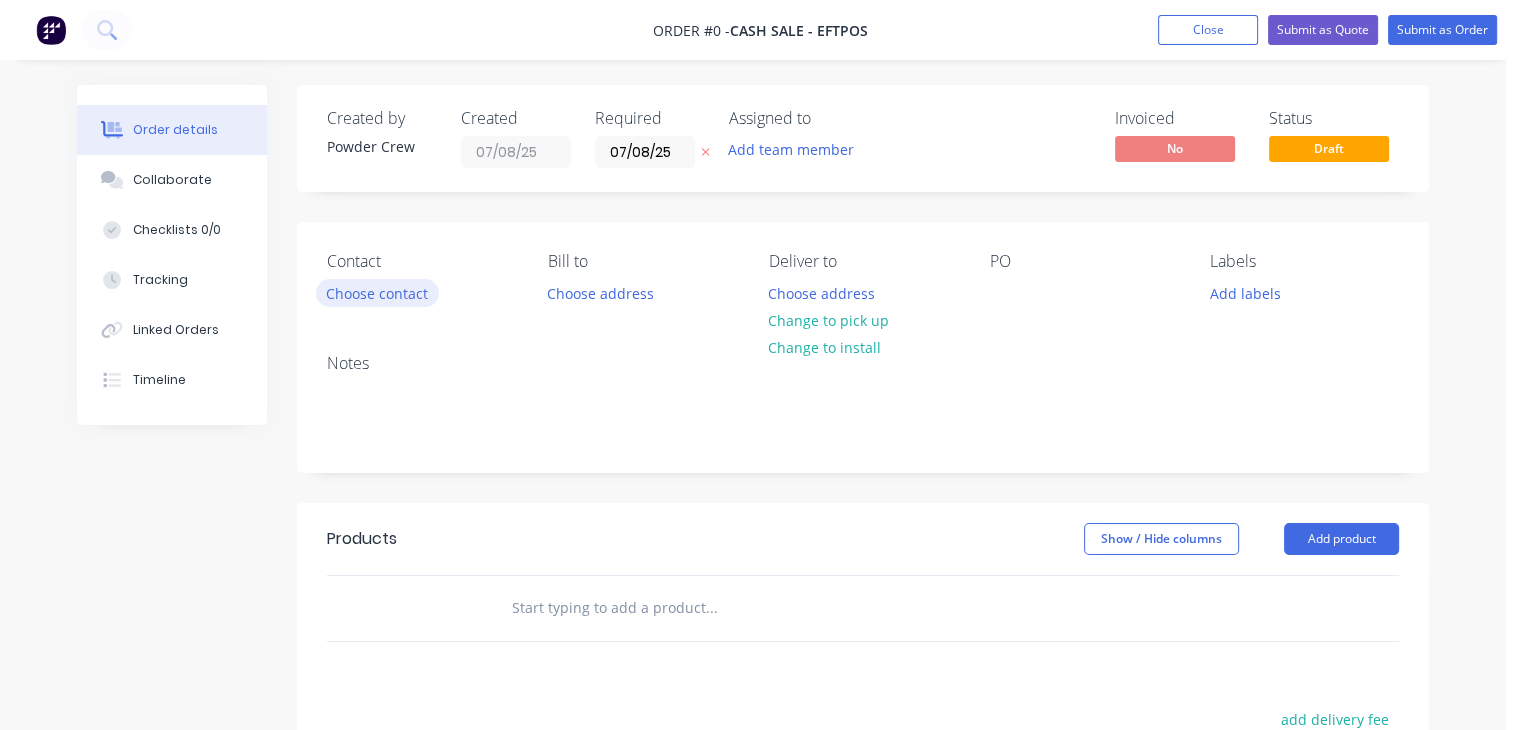 click on "Choose contact" at bounding box center (377, 292) 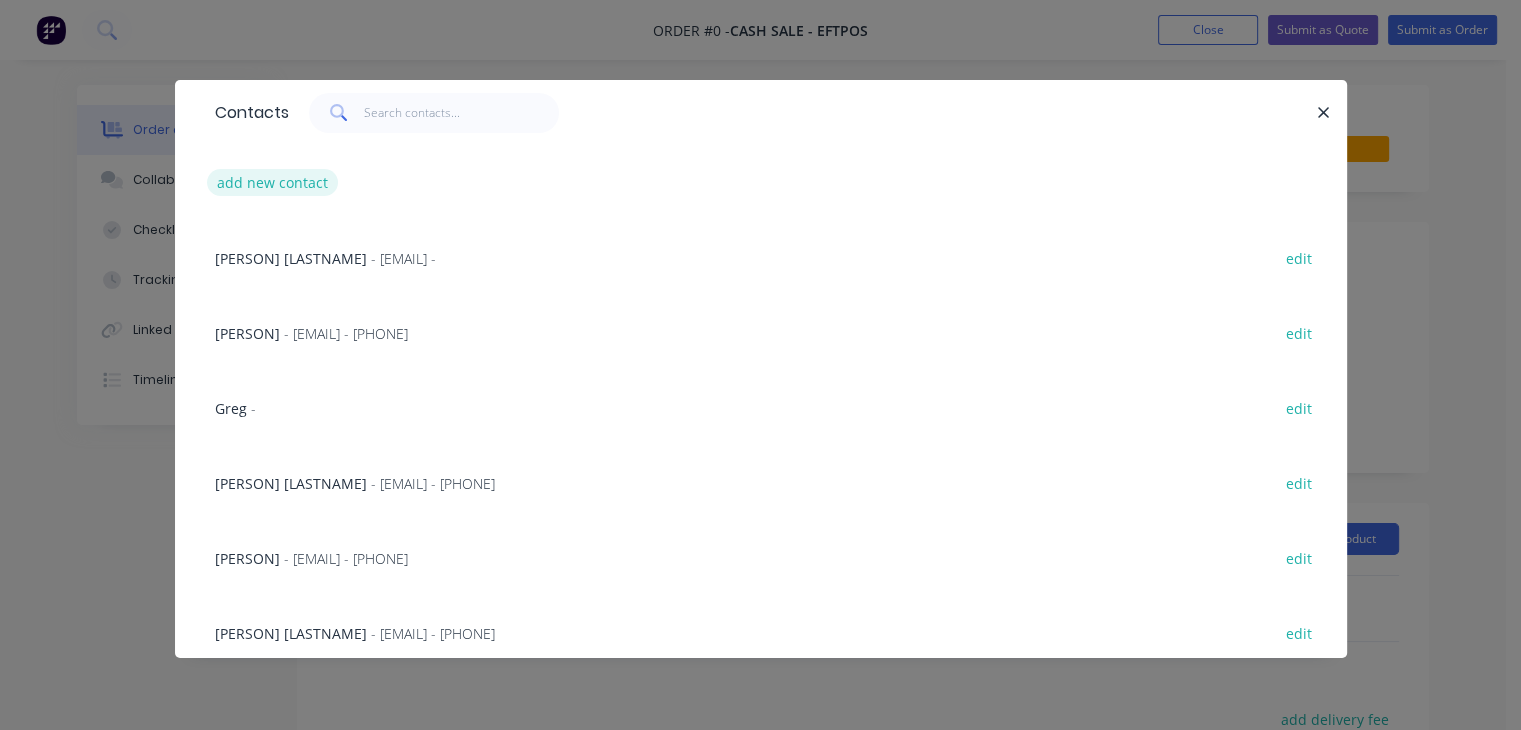 click on "add new contact" at bounding box center (273, 182) 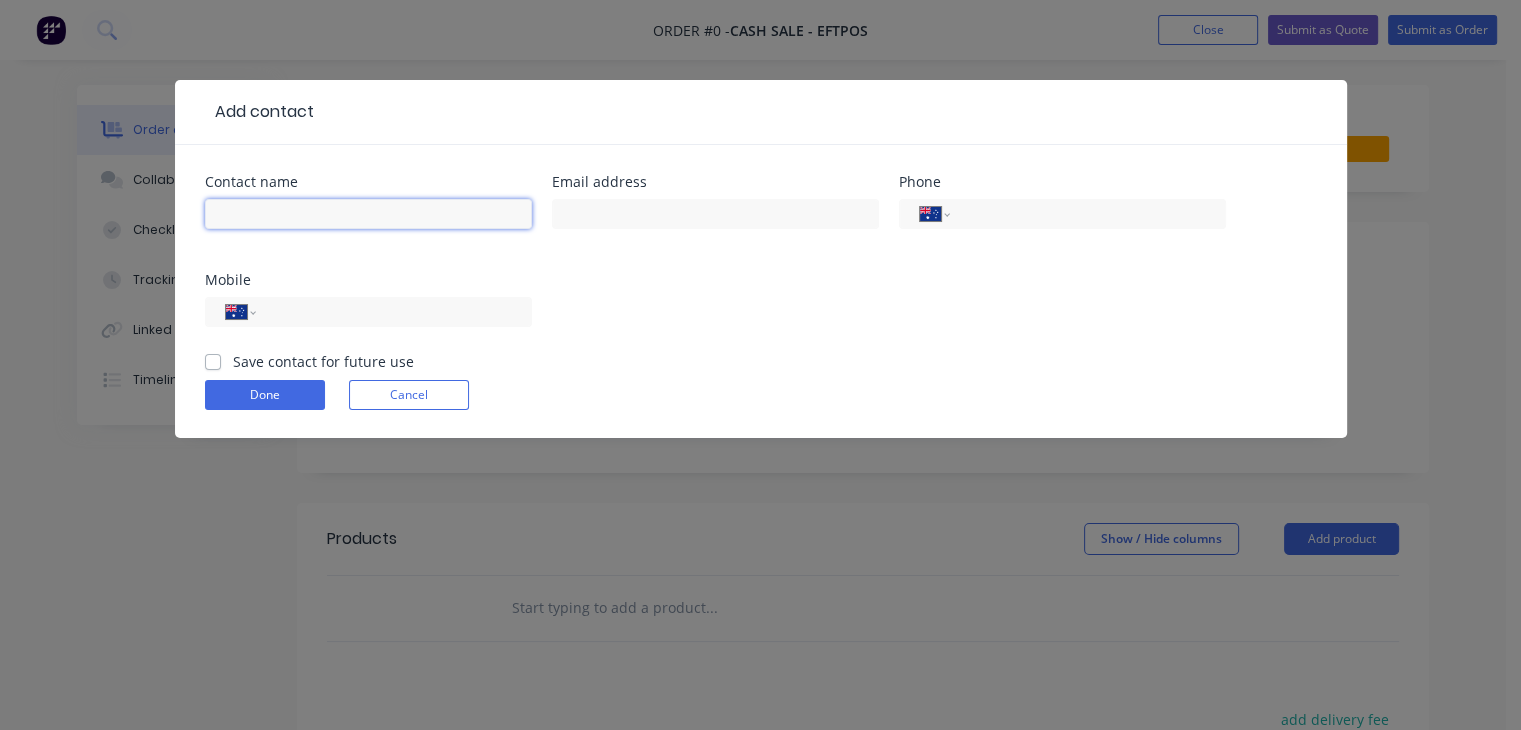 click at bounding box center (368, 214) 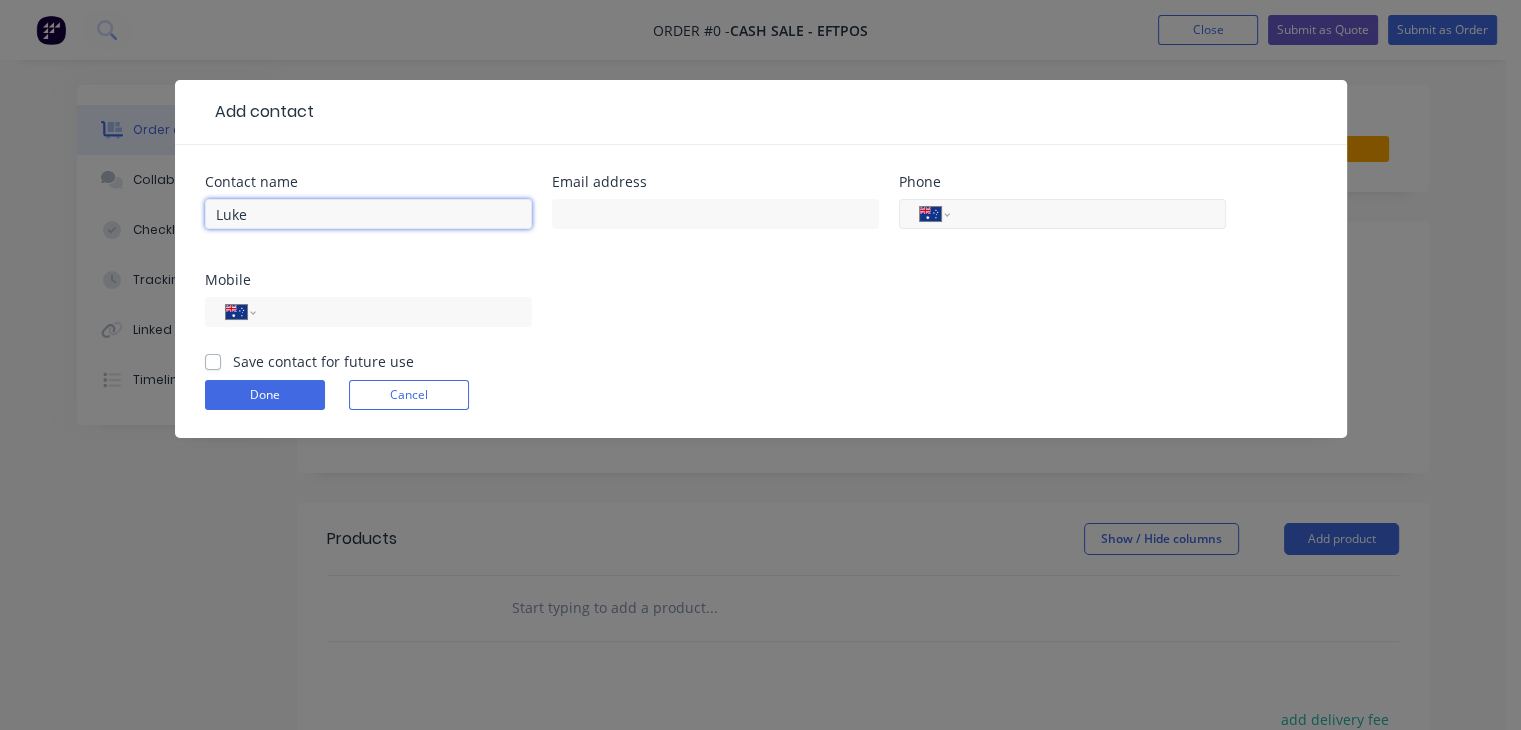 type on "Luke" 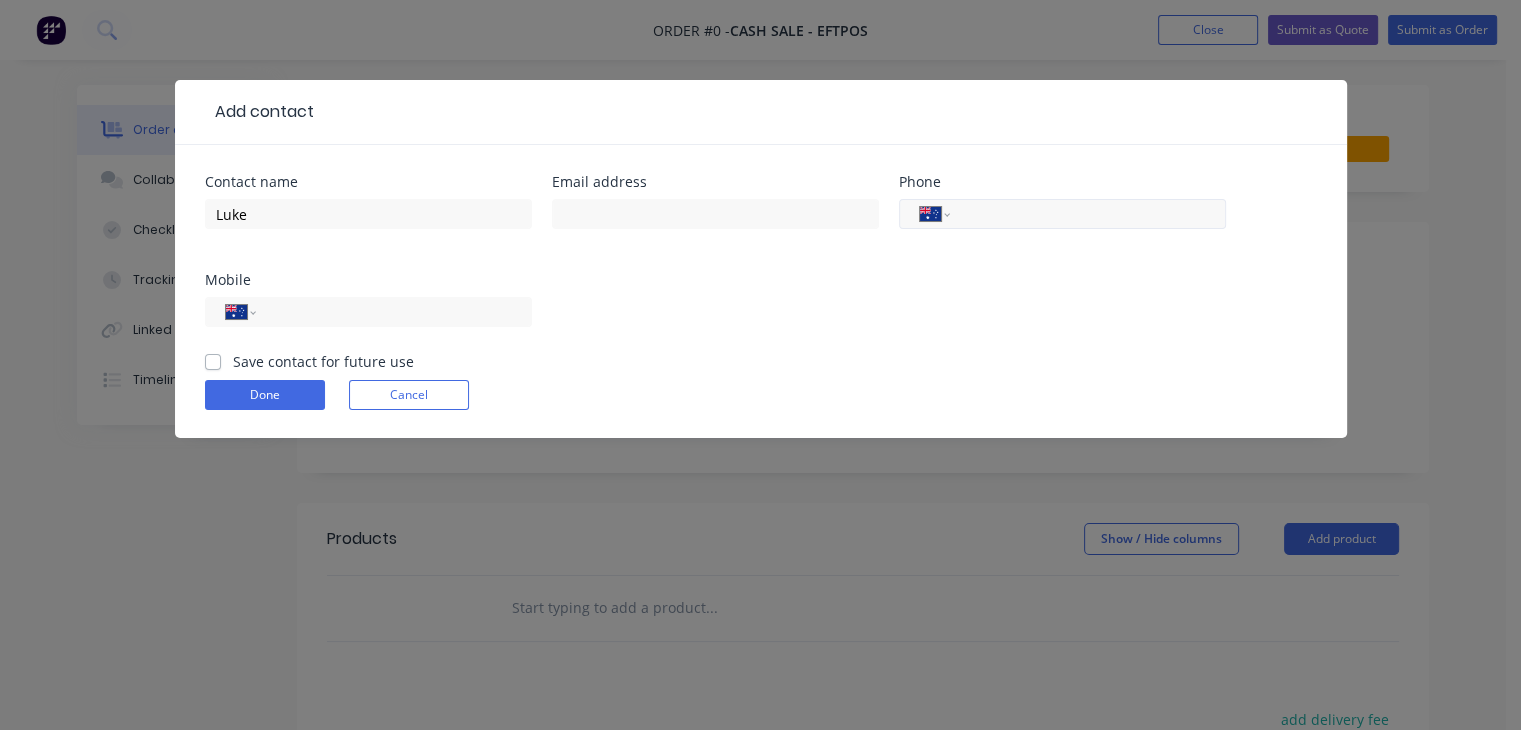 click at bounding box center (1084, 214) 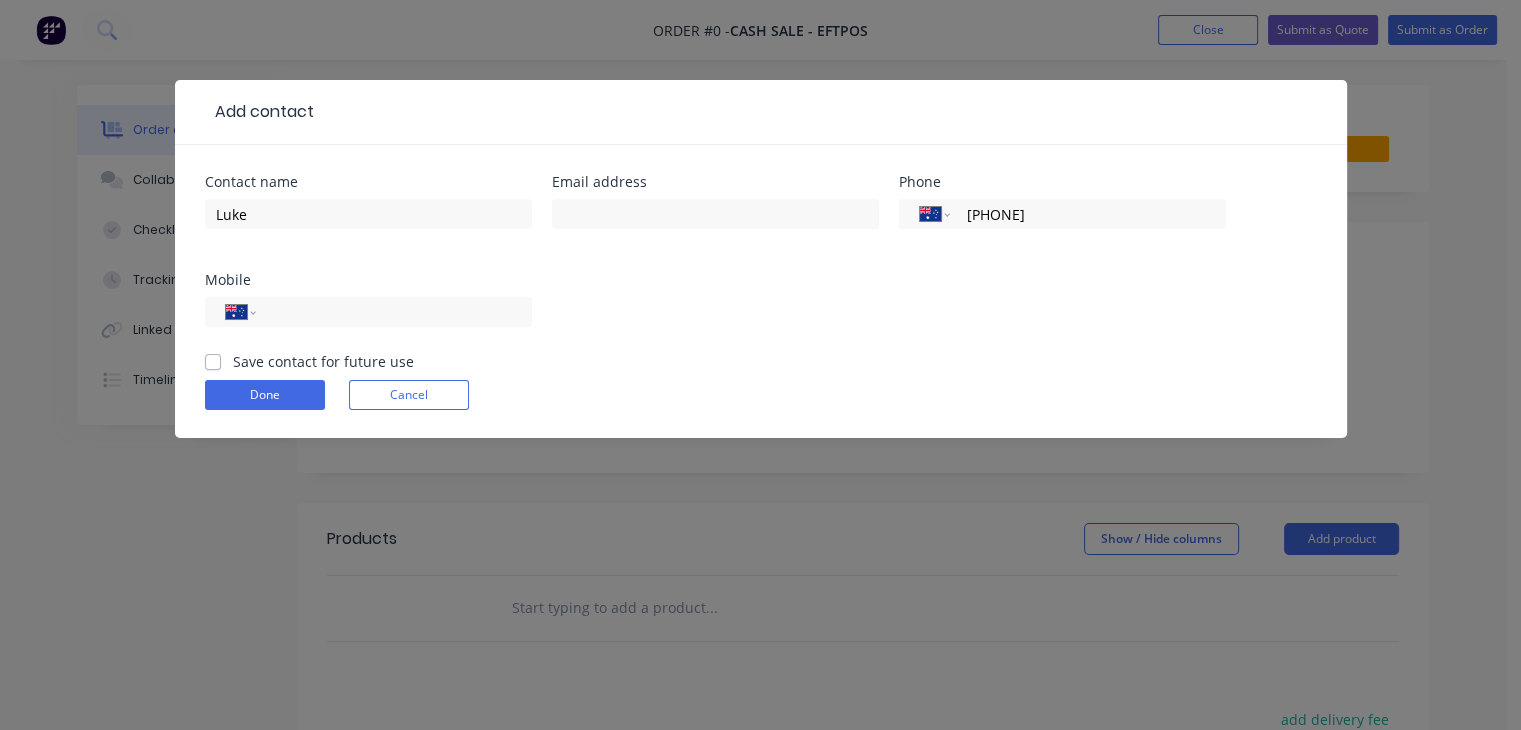 type on "[PHONE]" 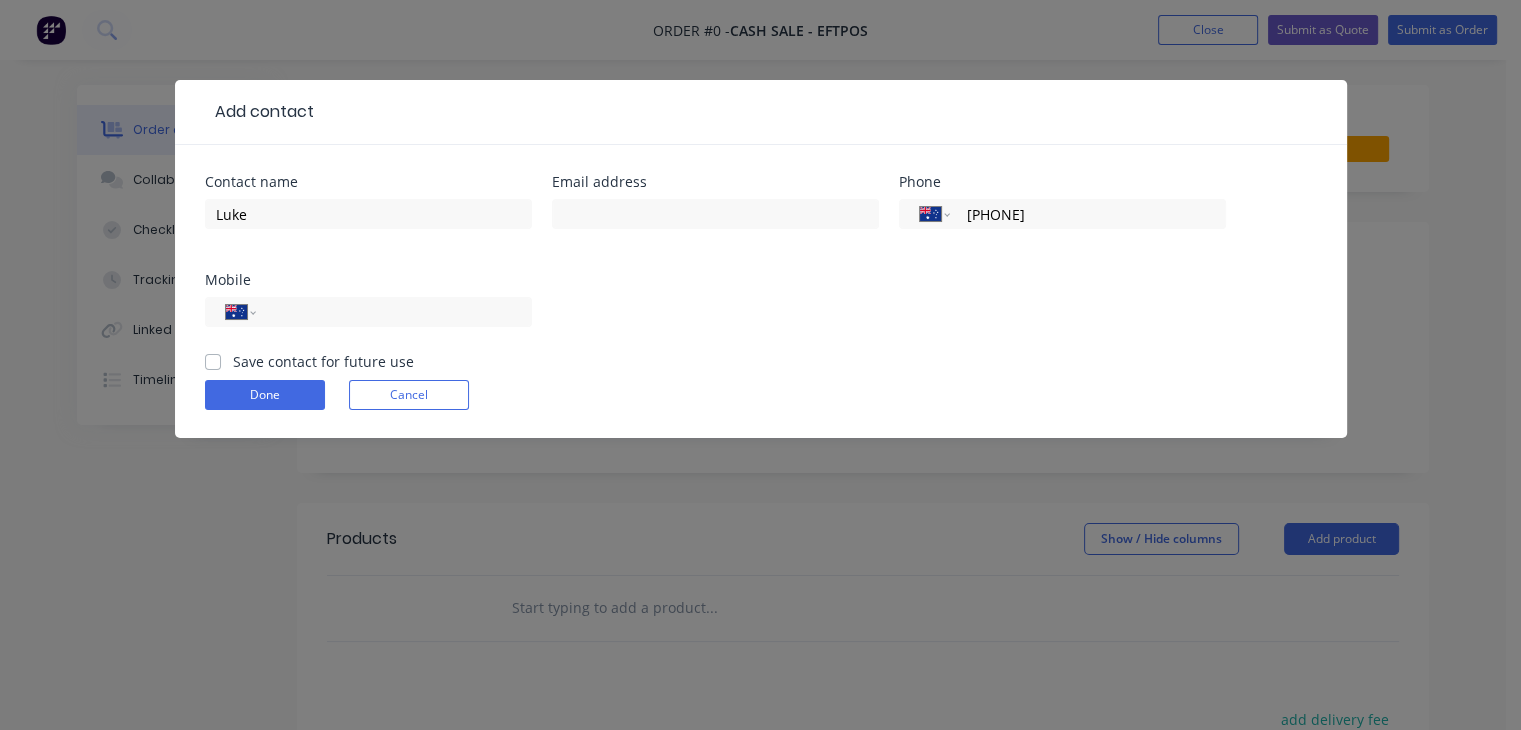 click on "Save contact for future use" at bounding box center [213, 360] 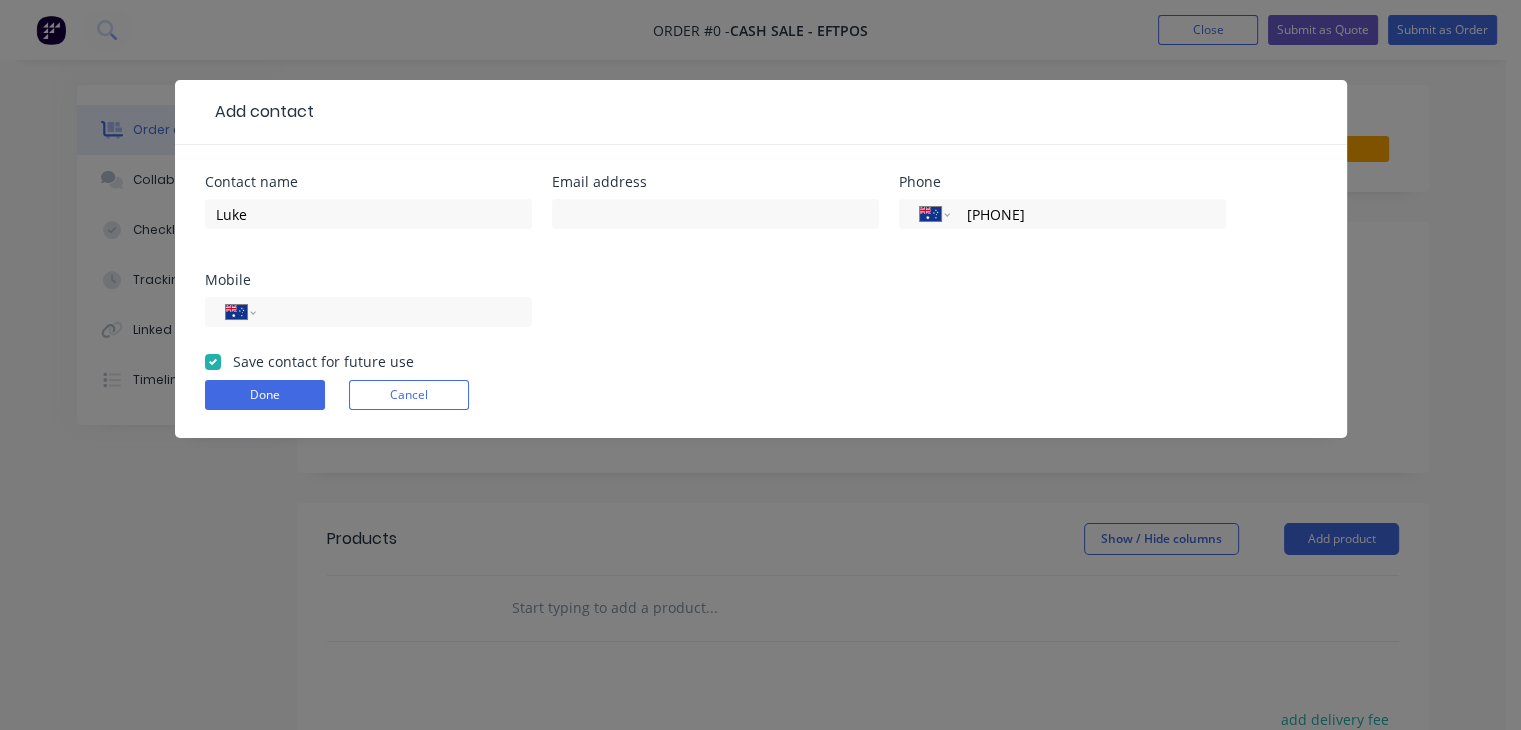 checkbox on "true" 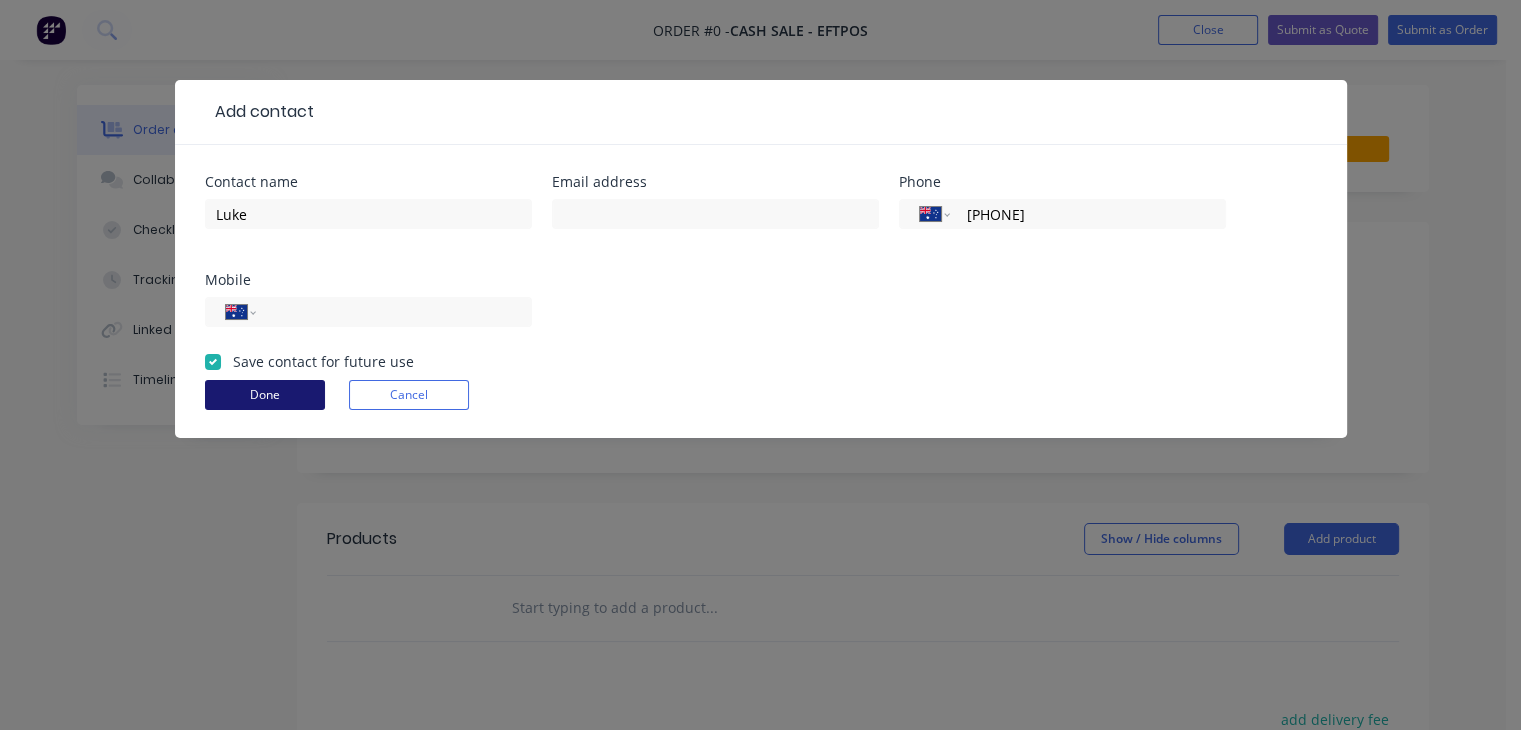 click on "Done" at bounding box center (265, 395) 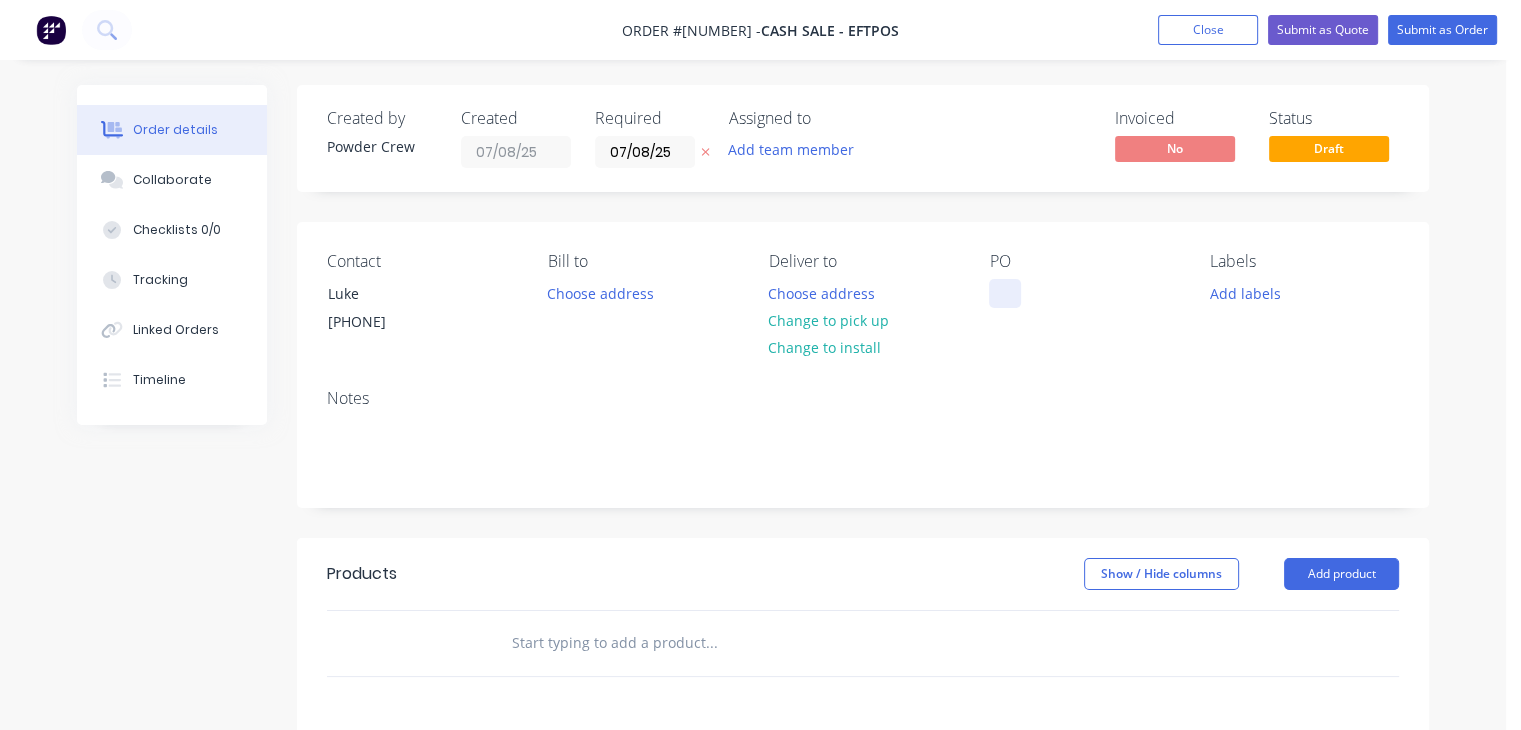 click at bounding box center (1005, 293) 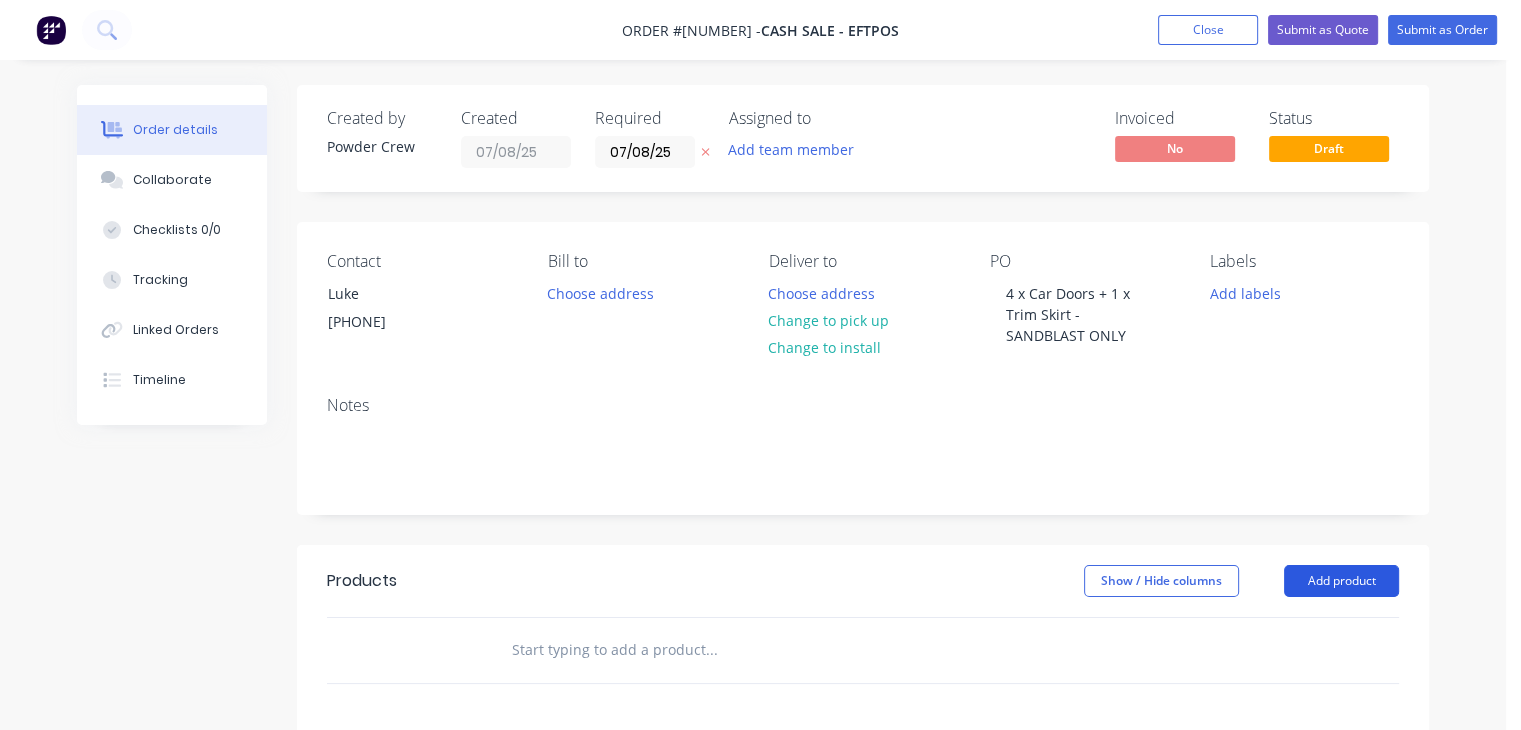click on "Add product" at bounding box center (1341, 581) 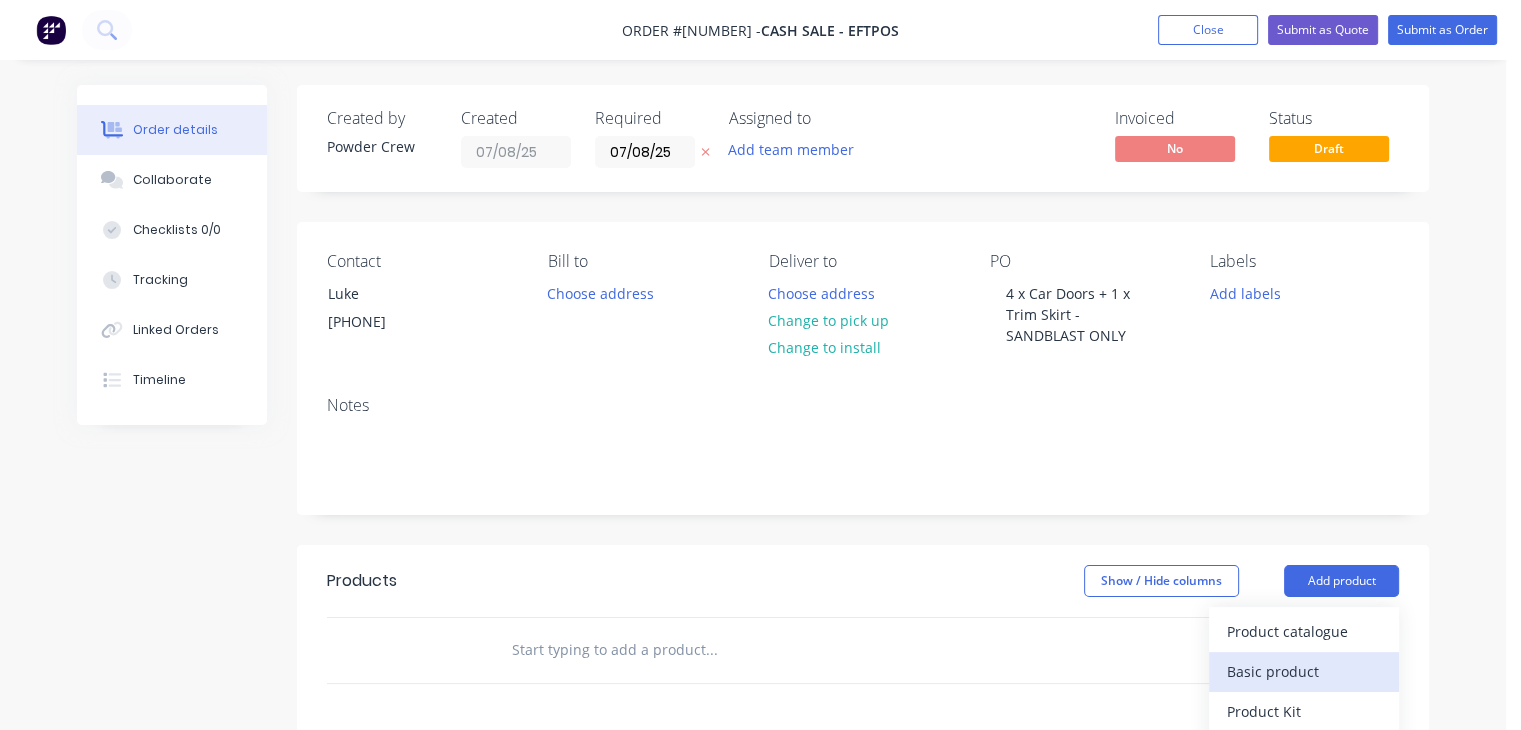 click on "Basic product" at bounding box center [1304, 671] 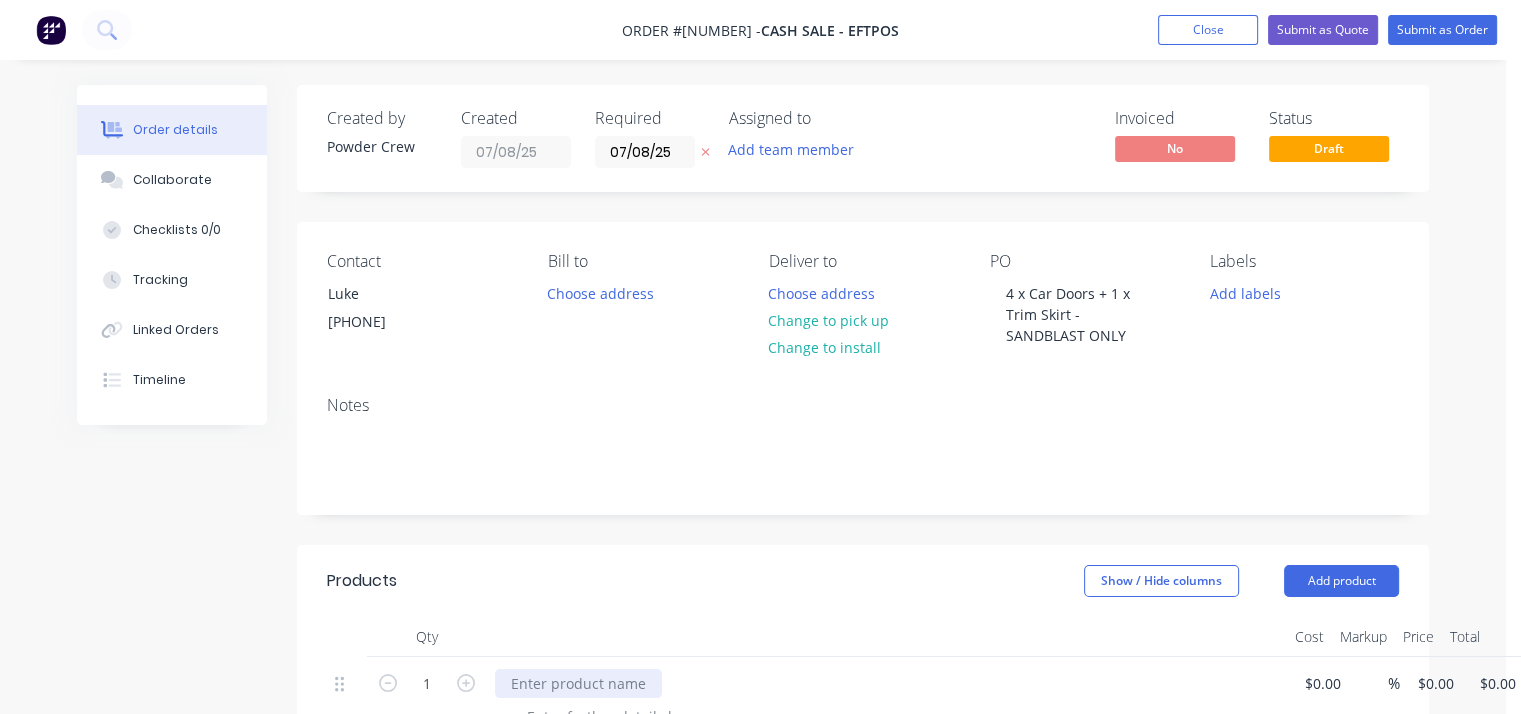 click at bounding box center [578, 683] 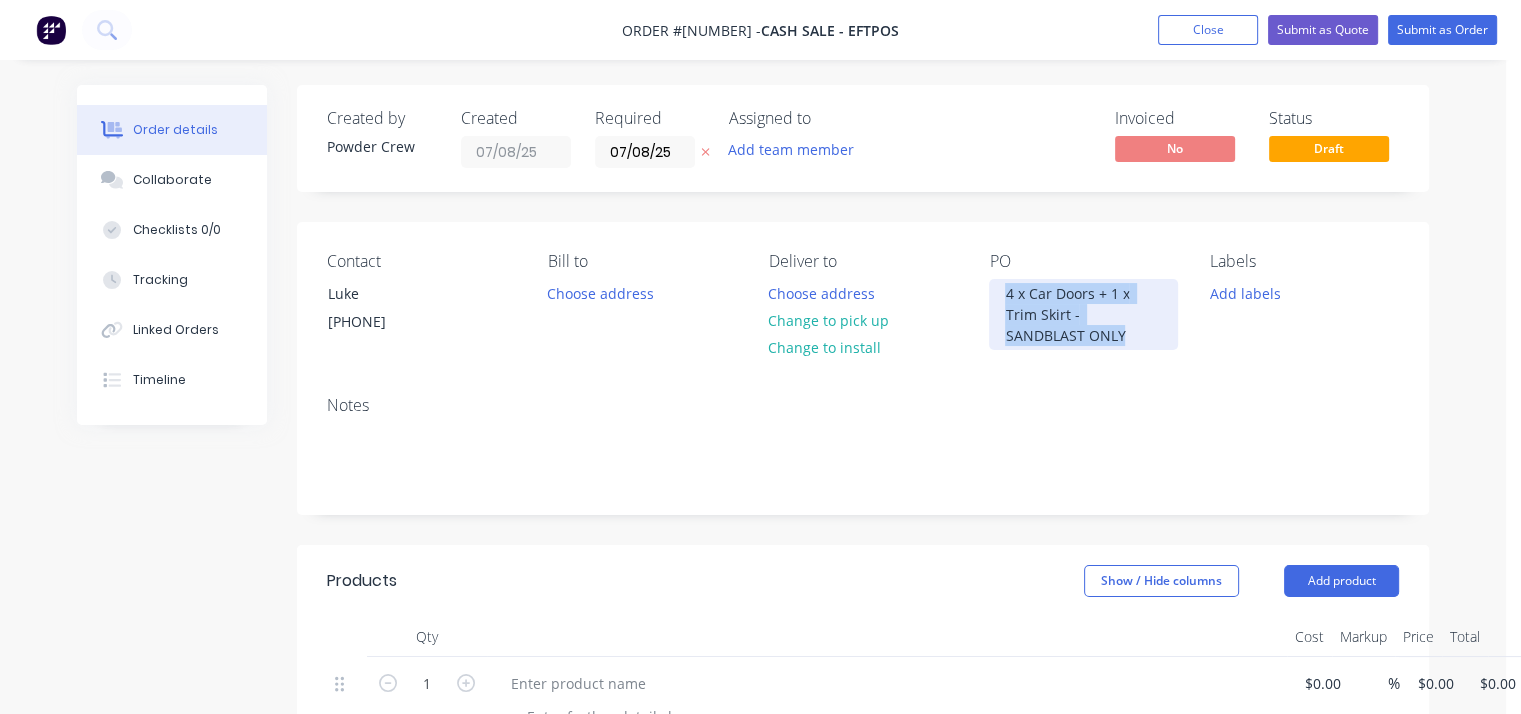 drag, startPoint x: 1069, startPoint y: 328, endPoint x: 992, endPoint y: 271, distance: 95.80188 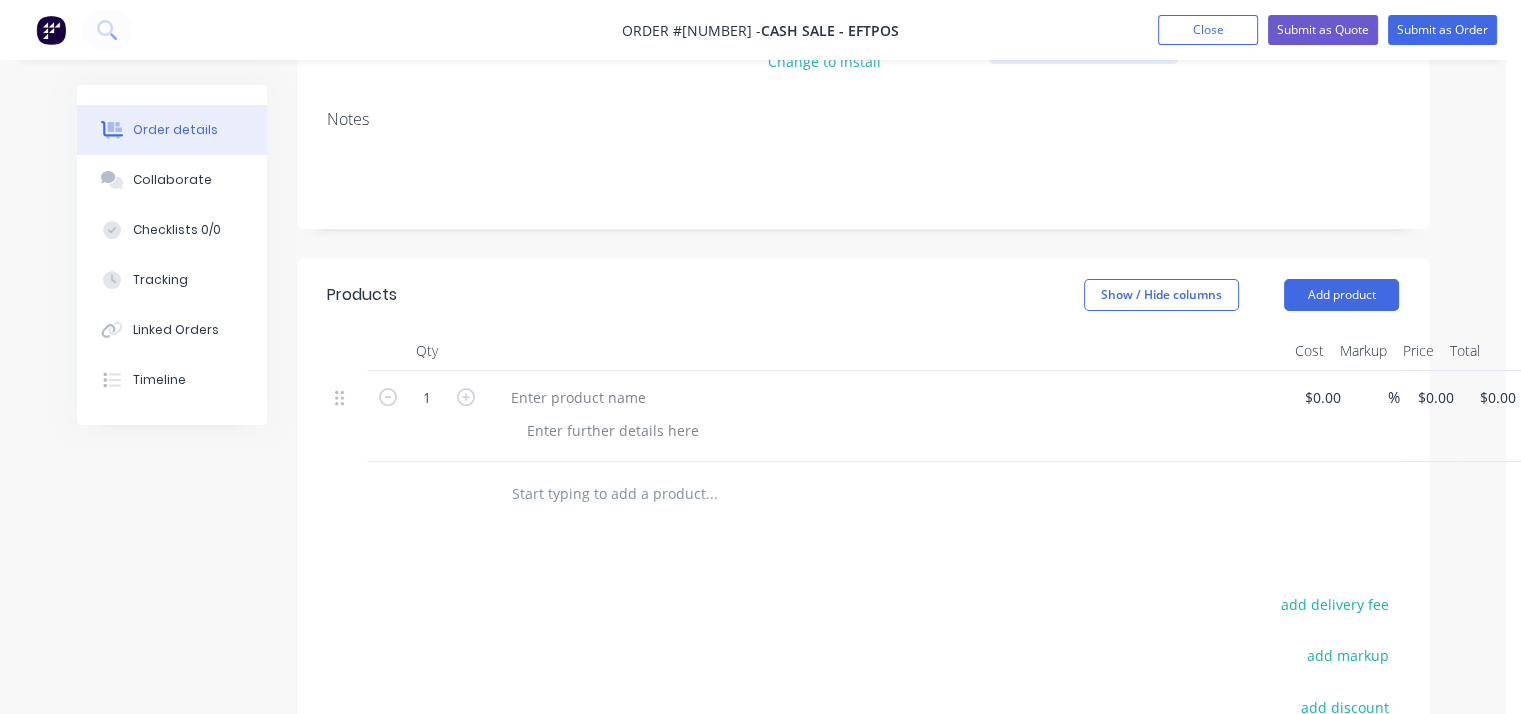 scroll, scrollTop: 300, scrollLeft: 0, axis: vertical 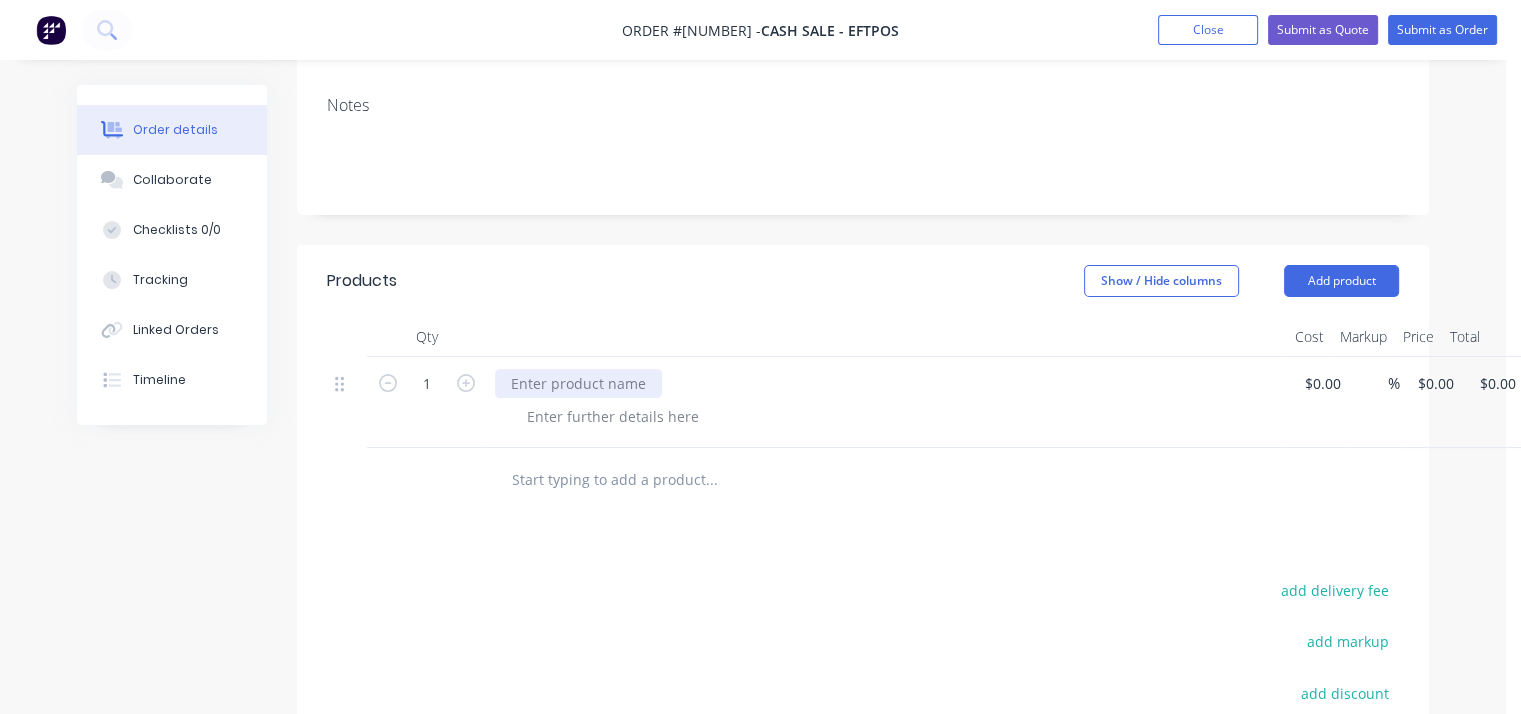 click at bounding box center [578, 383] 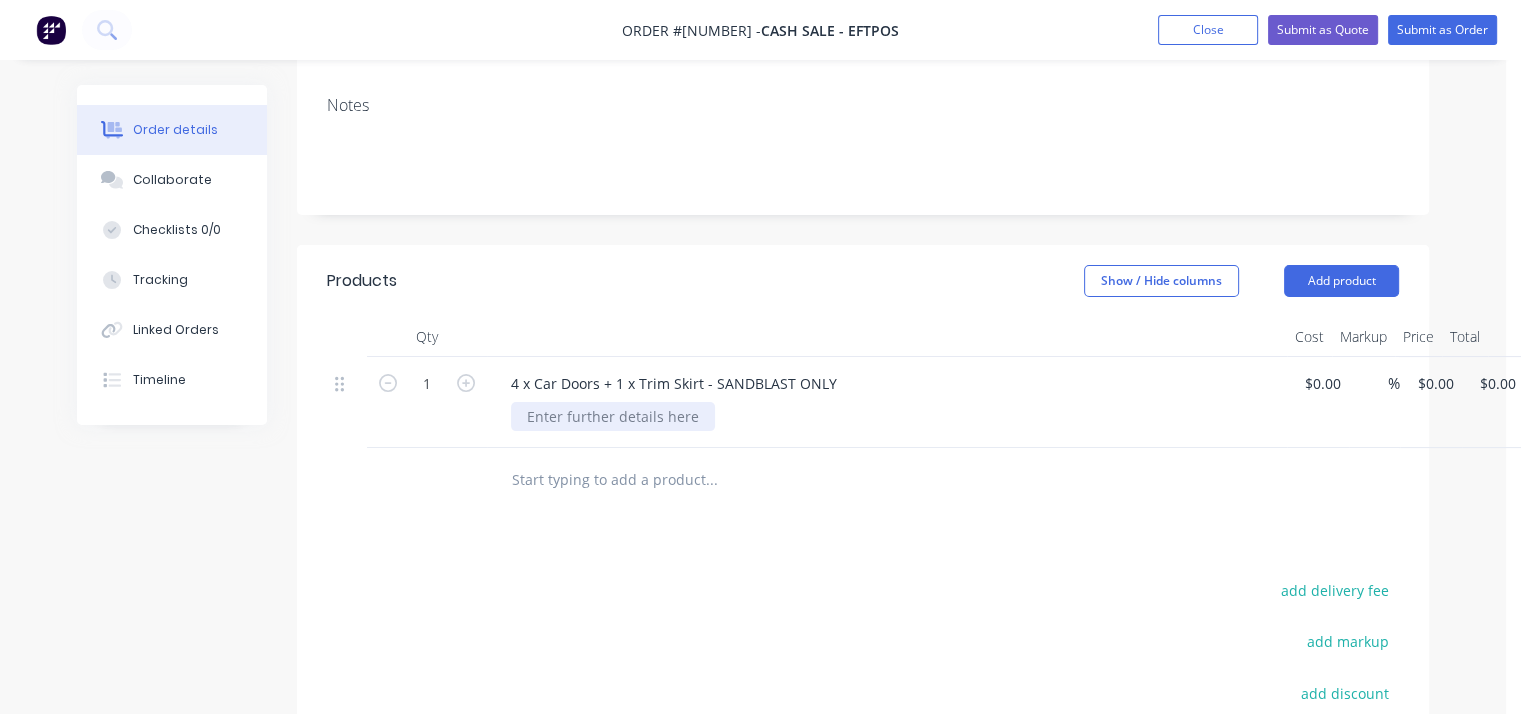 click at bounding box center [613, 416] 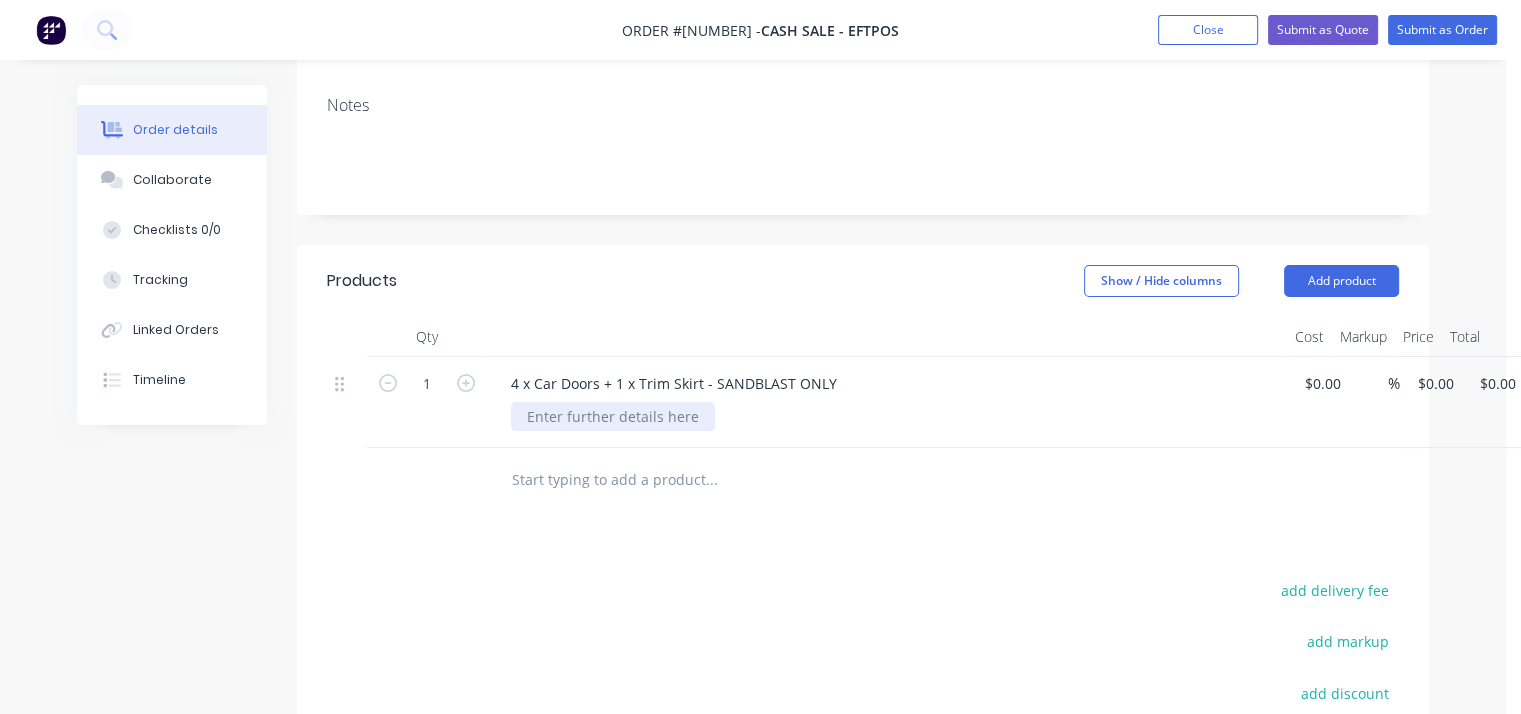 type 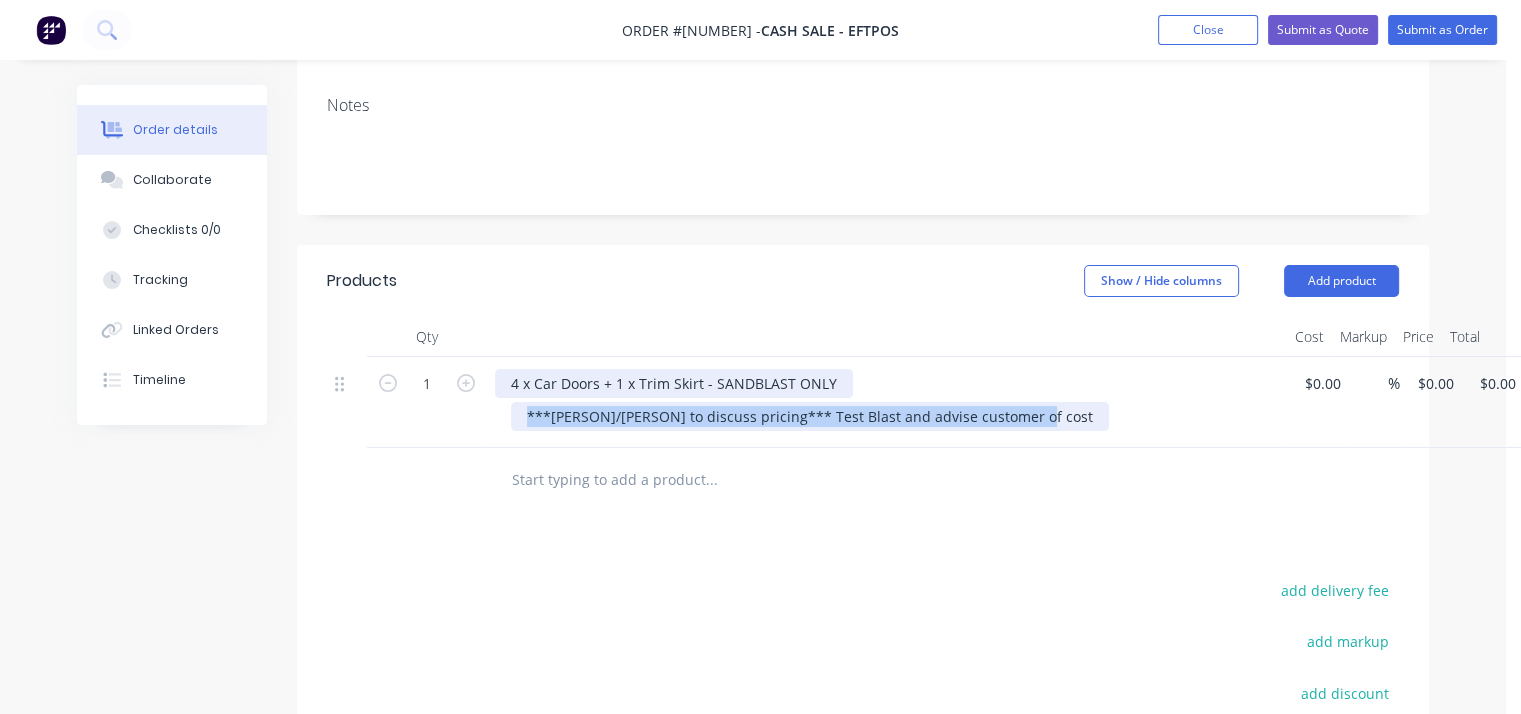 drag, startPoint x: 1015, startPoint y: 425, endPoint x: 497, endPoint y: 393, distance: 518.9875 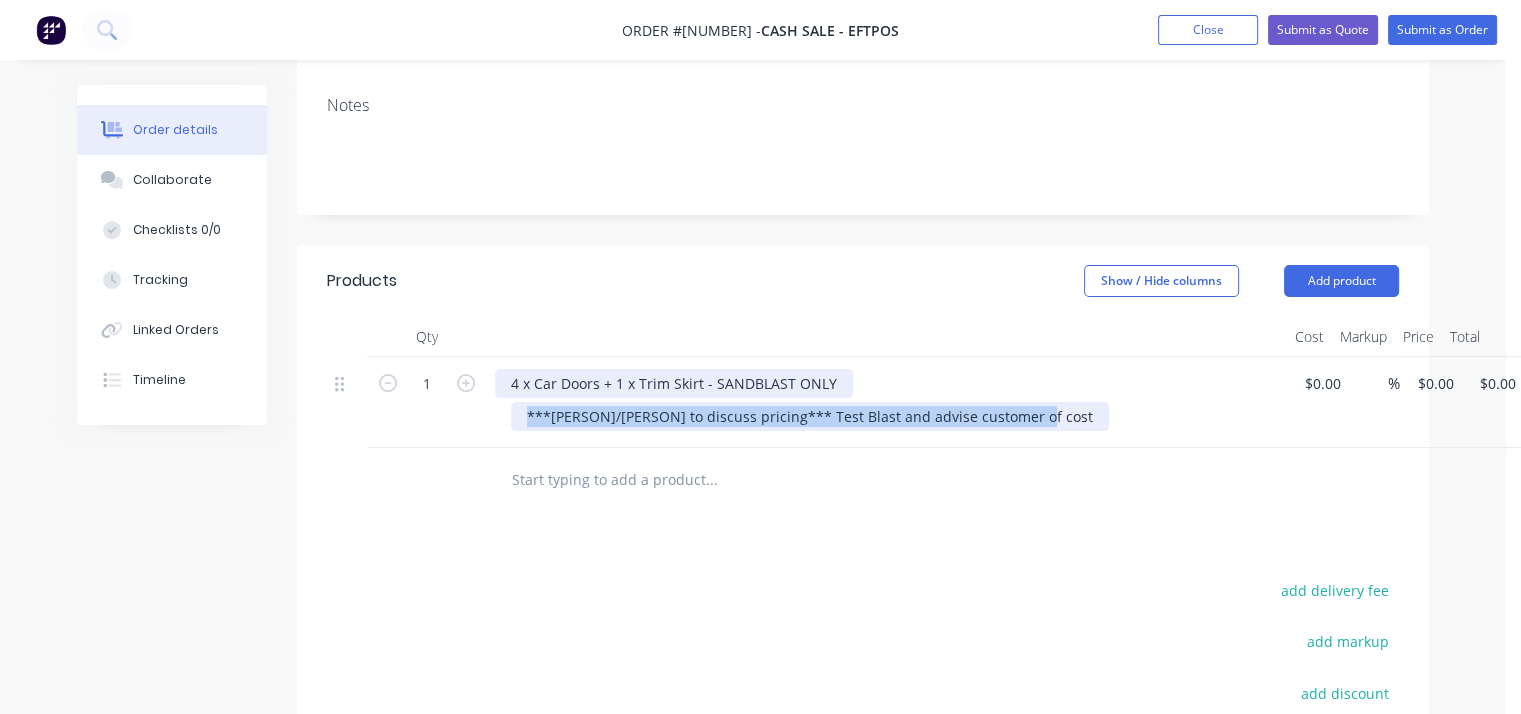 click on "4 x Car Doors + 1 x Trim Skirt - SANDBLAST ONLY ***[PERSON]/[PERSON] to discuss pricing*** Test Blast and advise customer of cost" at bounding box center (887, 402) 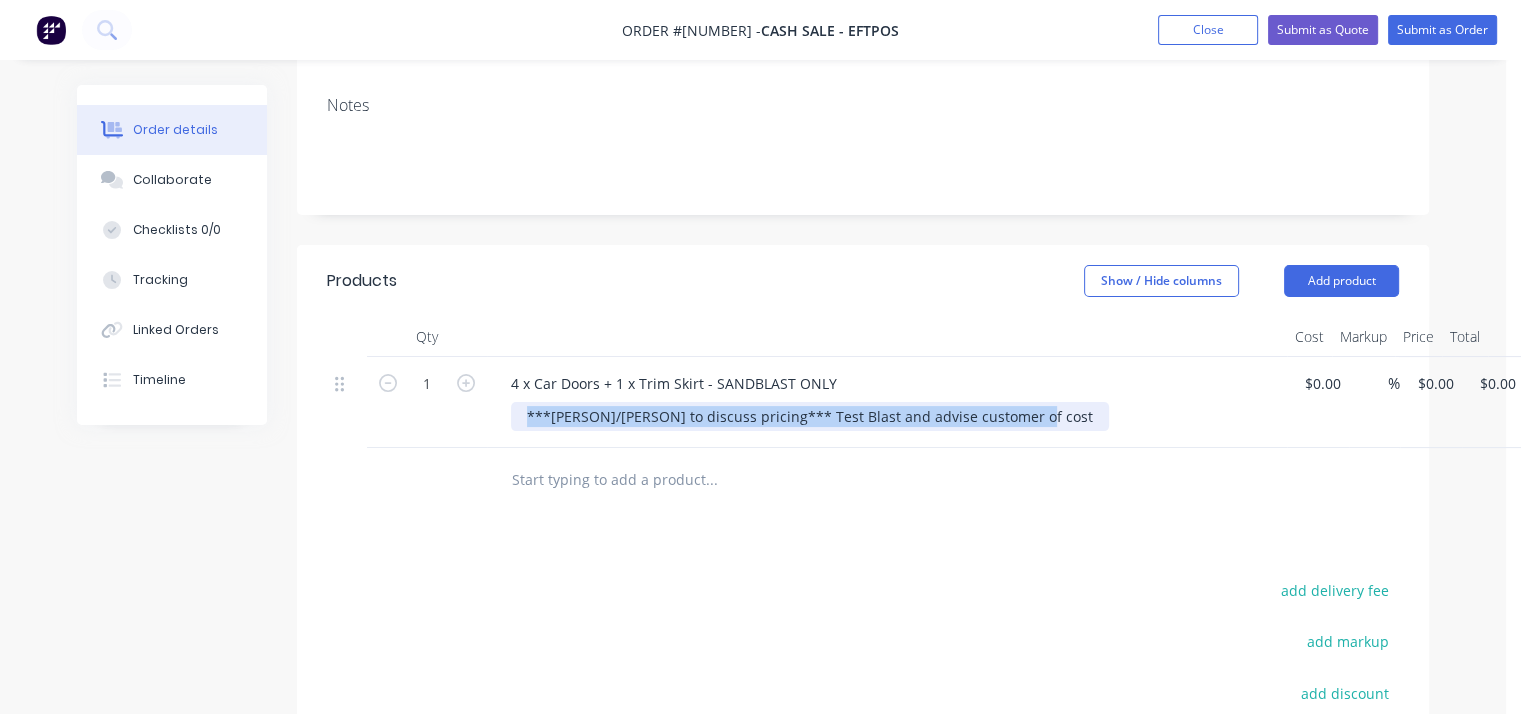 copy on "***[PERSON]/[PERSON] to discuss pricing*** Test Blast and advise customer of cost" 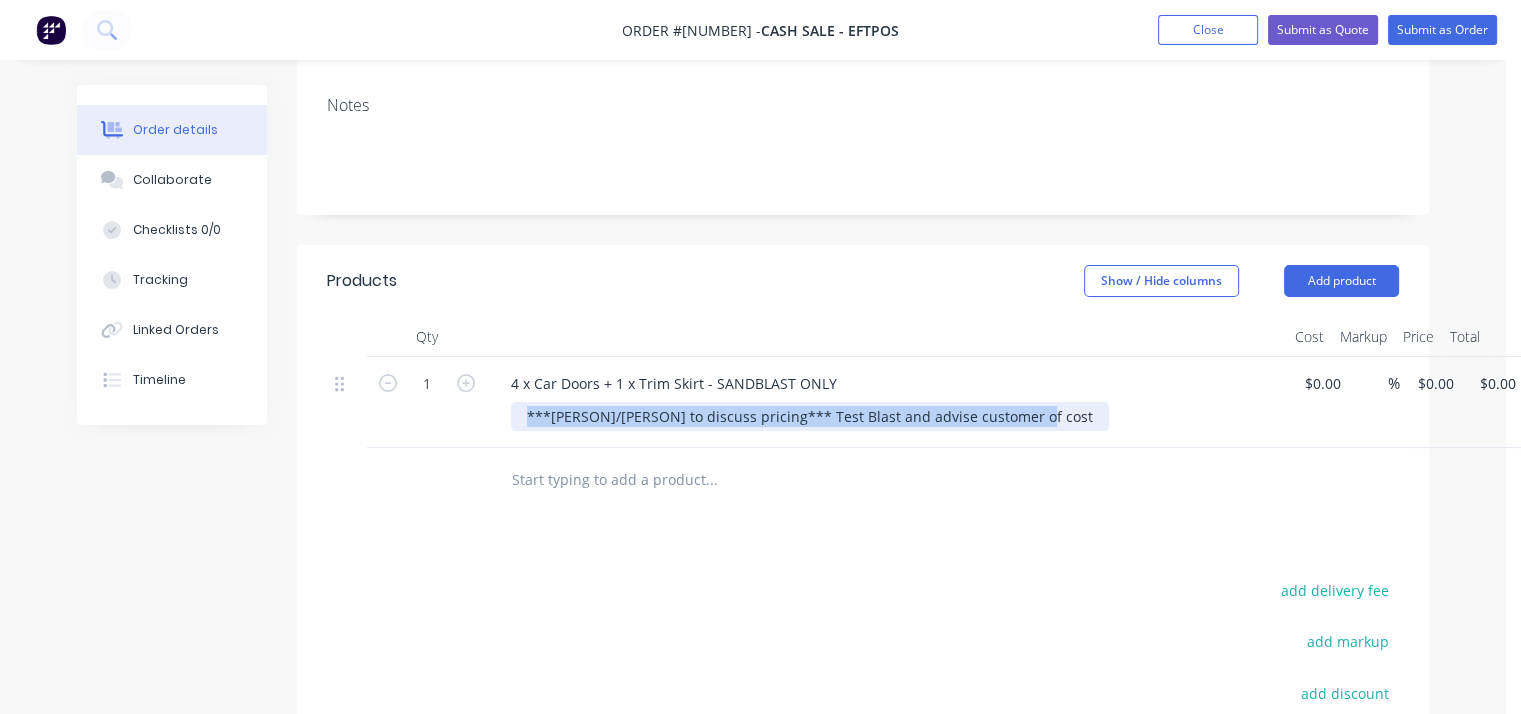 scroll, scrollTop: 0, scrollLeft: 0, axis: both 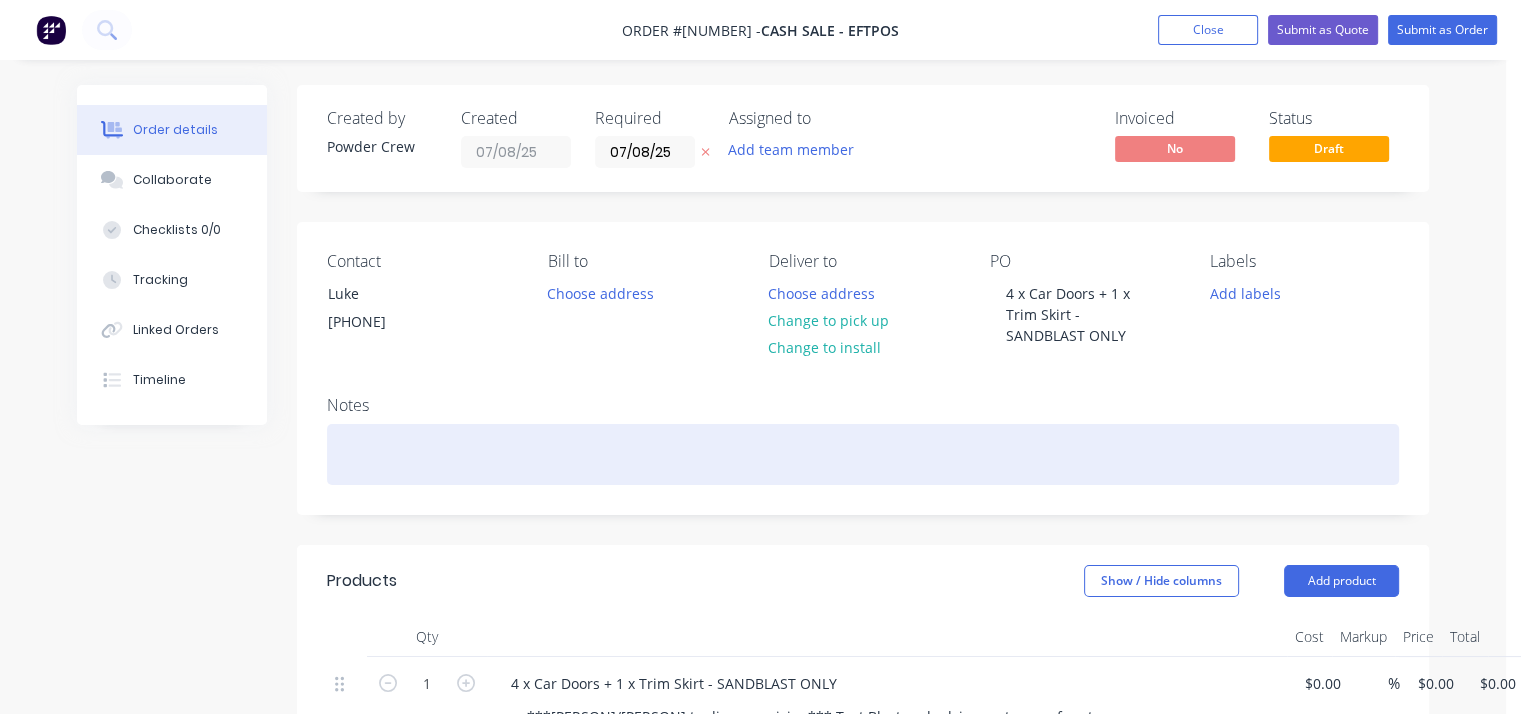 click at bounding box center (863, 454) 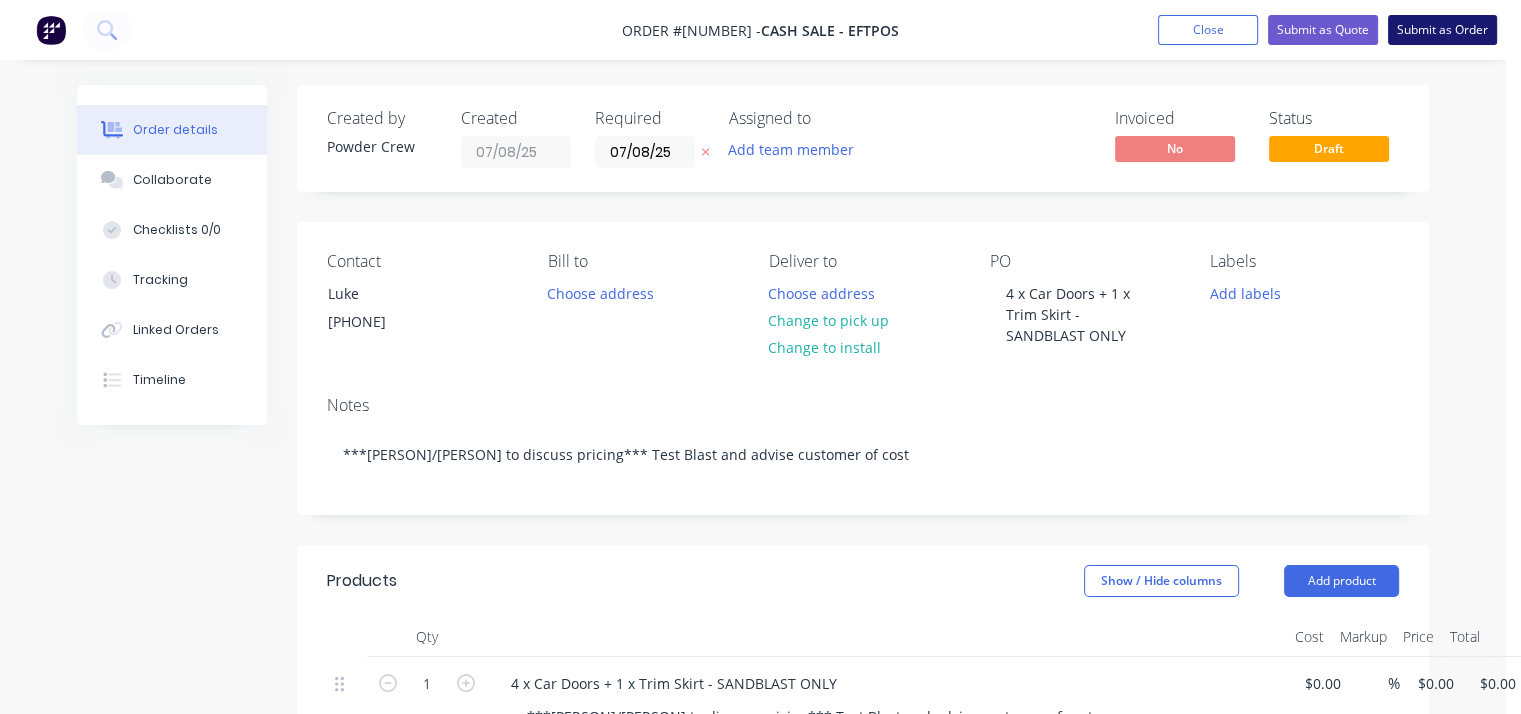 click on "Submit as Order" at bounding box center (1442, 30) 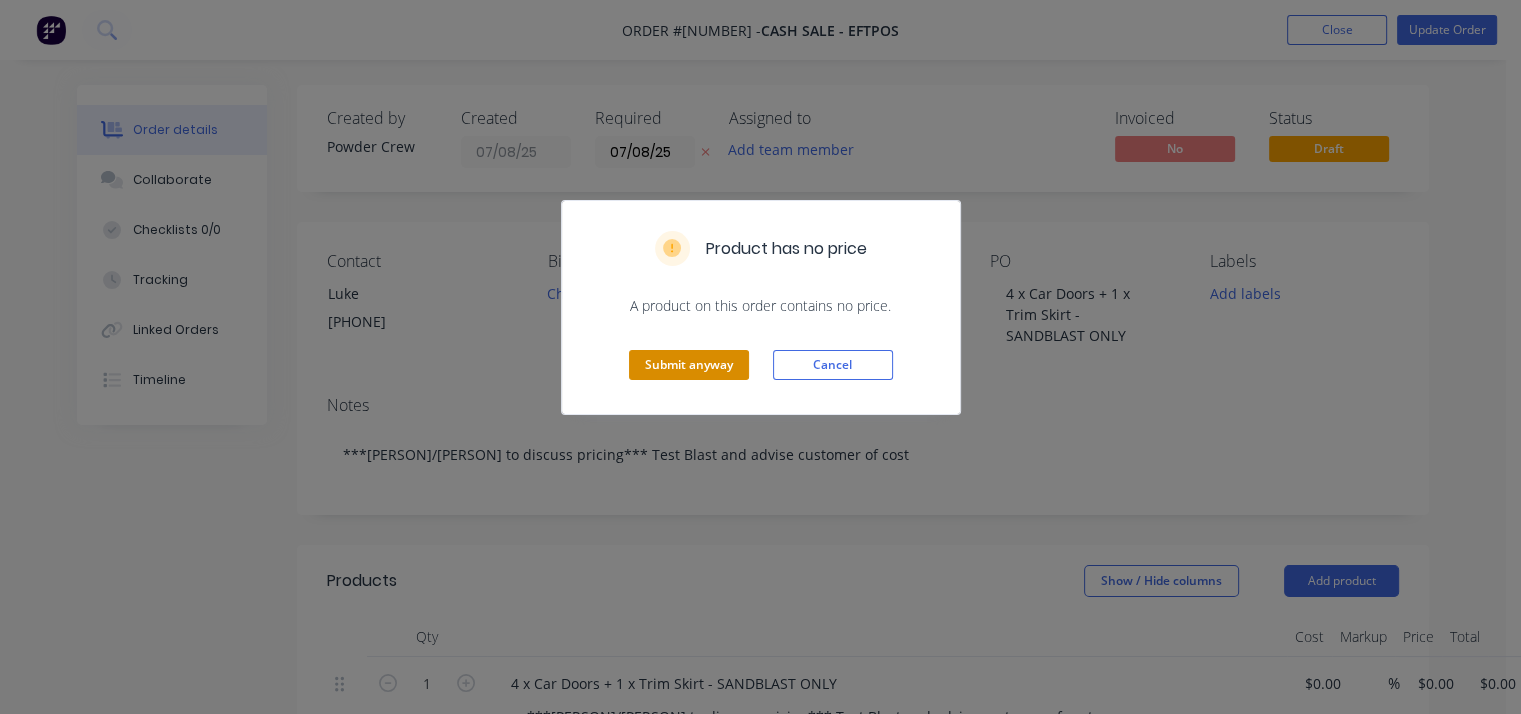 click on "Submit anyway" at bounding box center [689, 365] 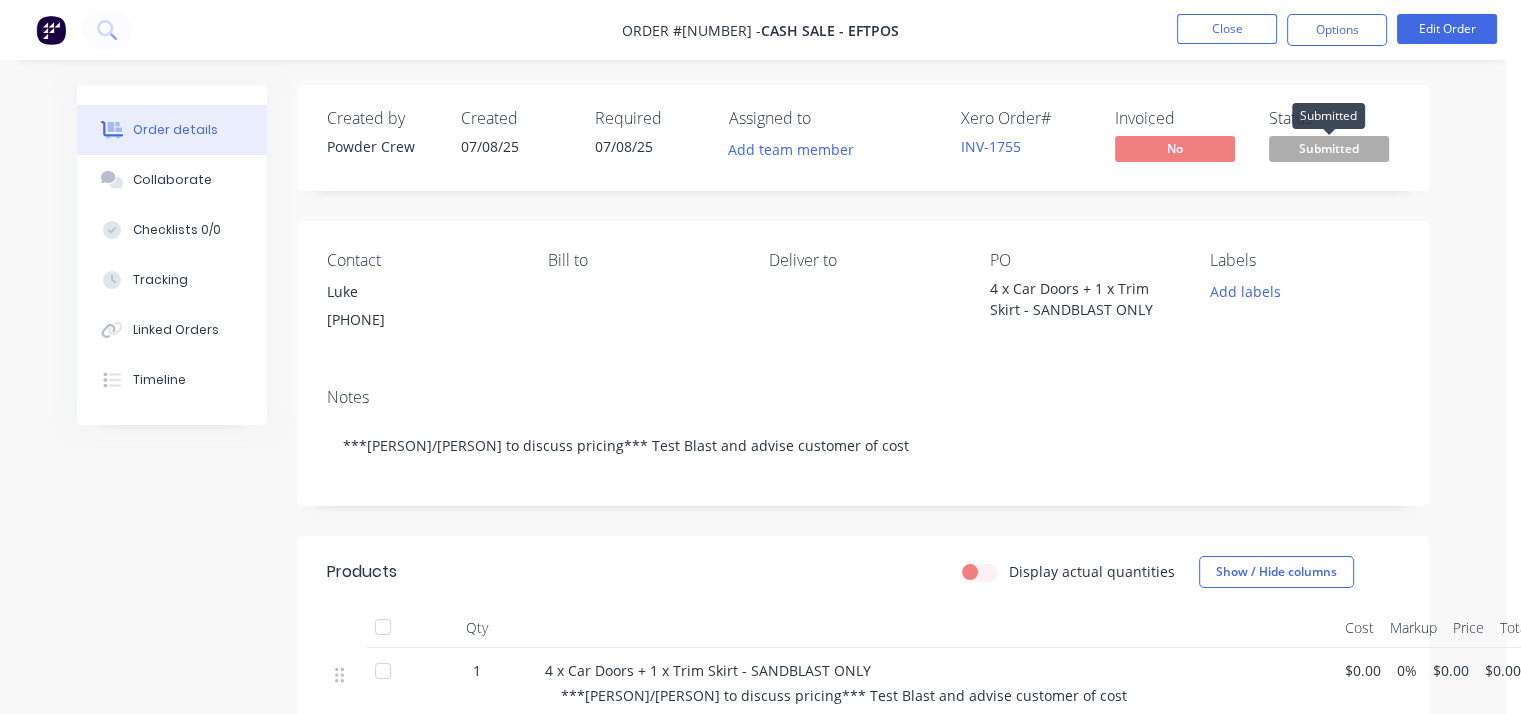 click on "Submitted" at bounding box center (1329, 148) 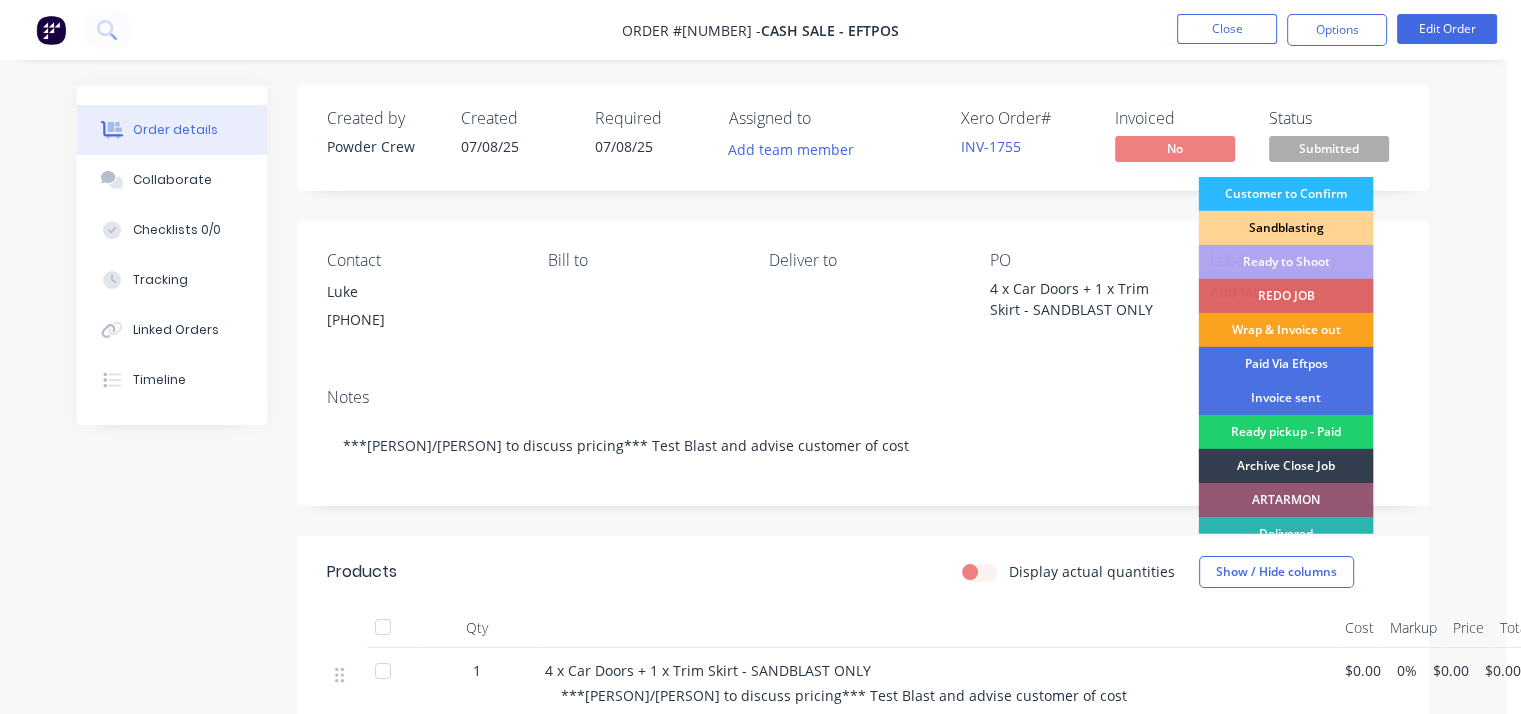click on "Sandblasting" at bounding box center [1285, 228] 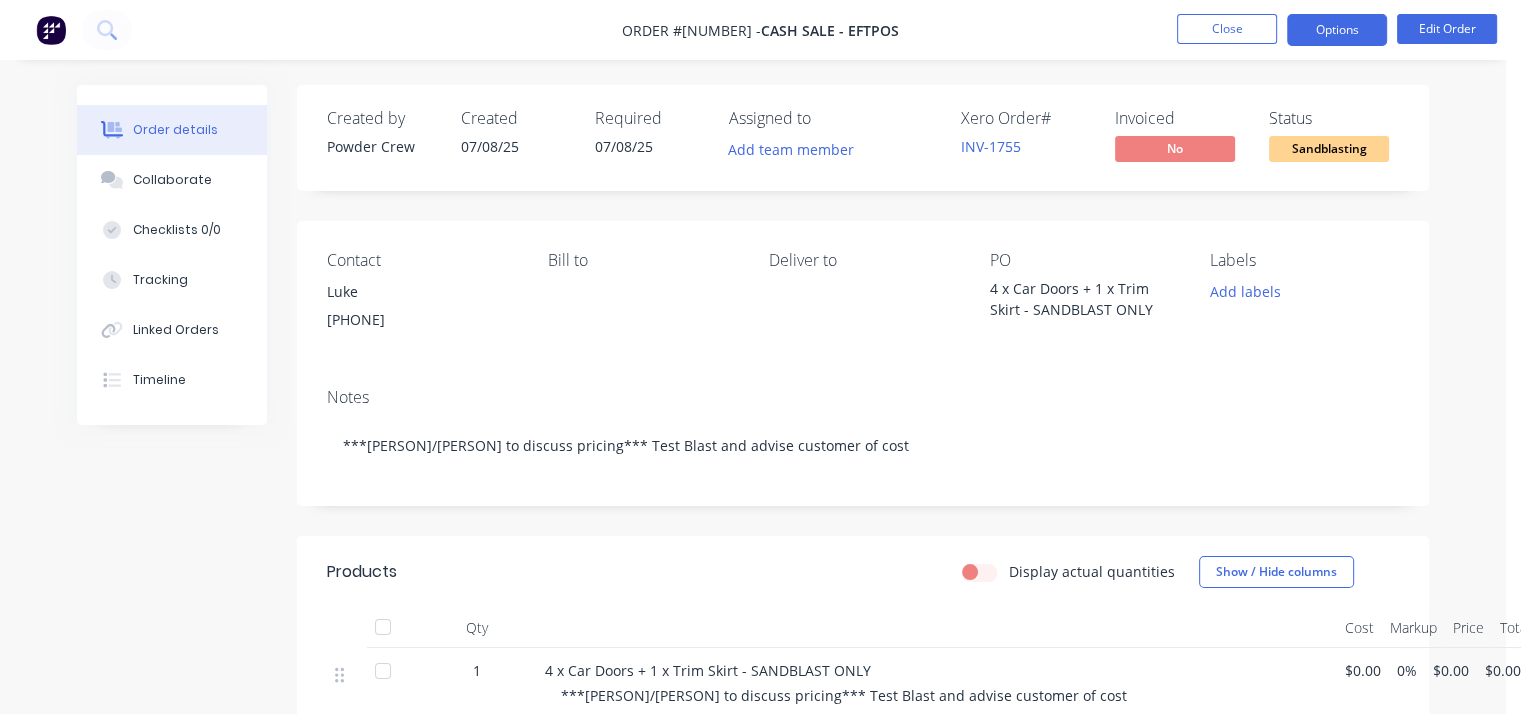 click on "Options" at bounding box center (1337, 30) 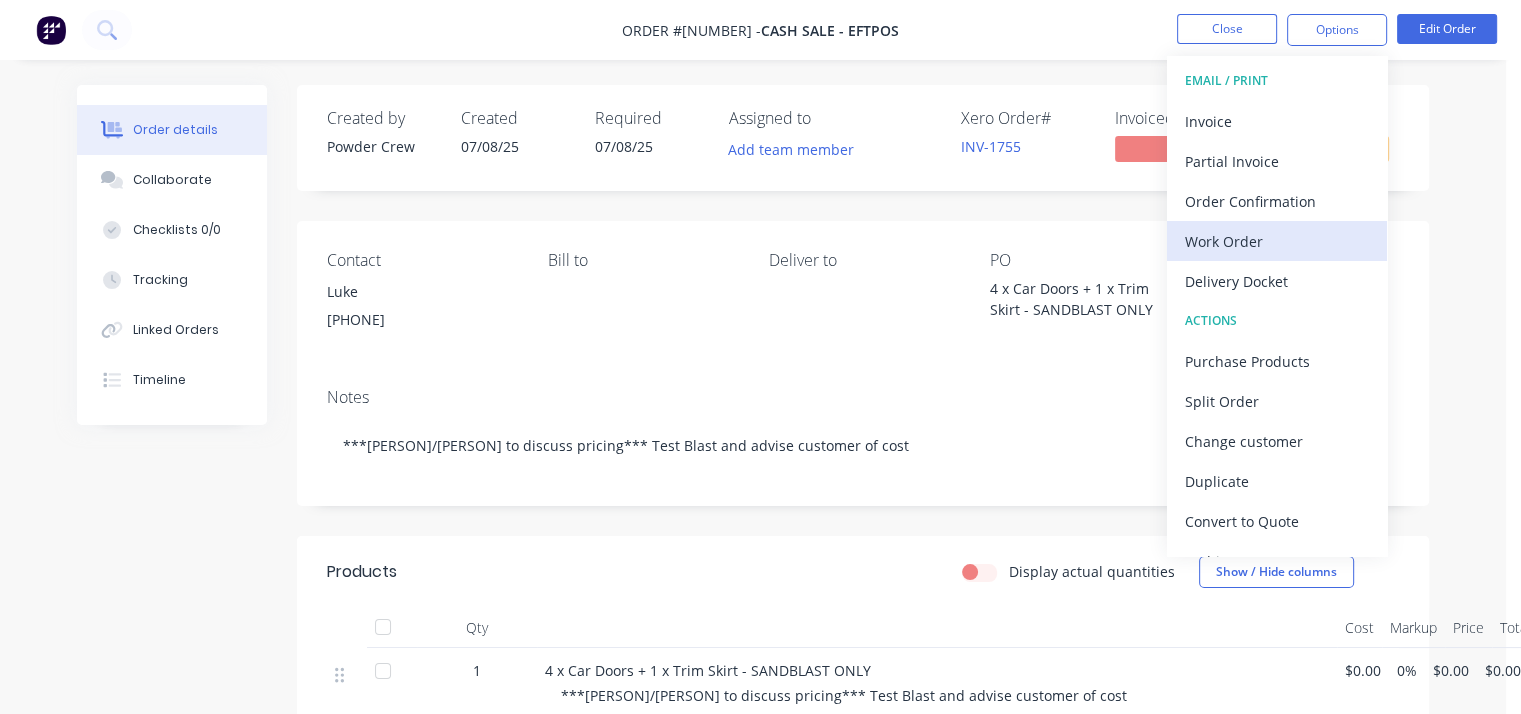 click on "Work Order" at bounding box center (1277, 241) 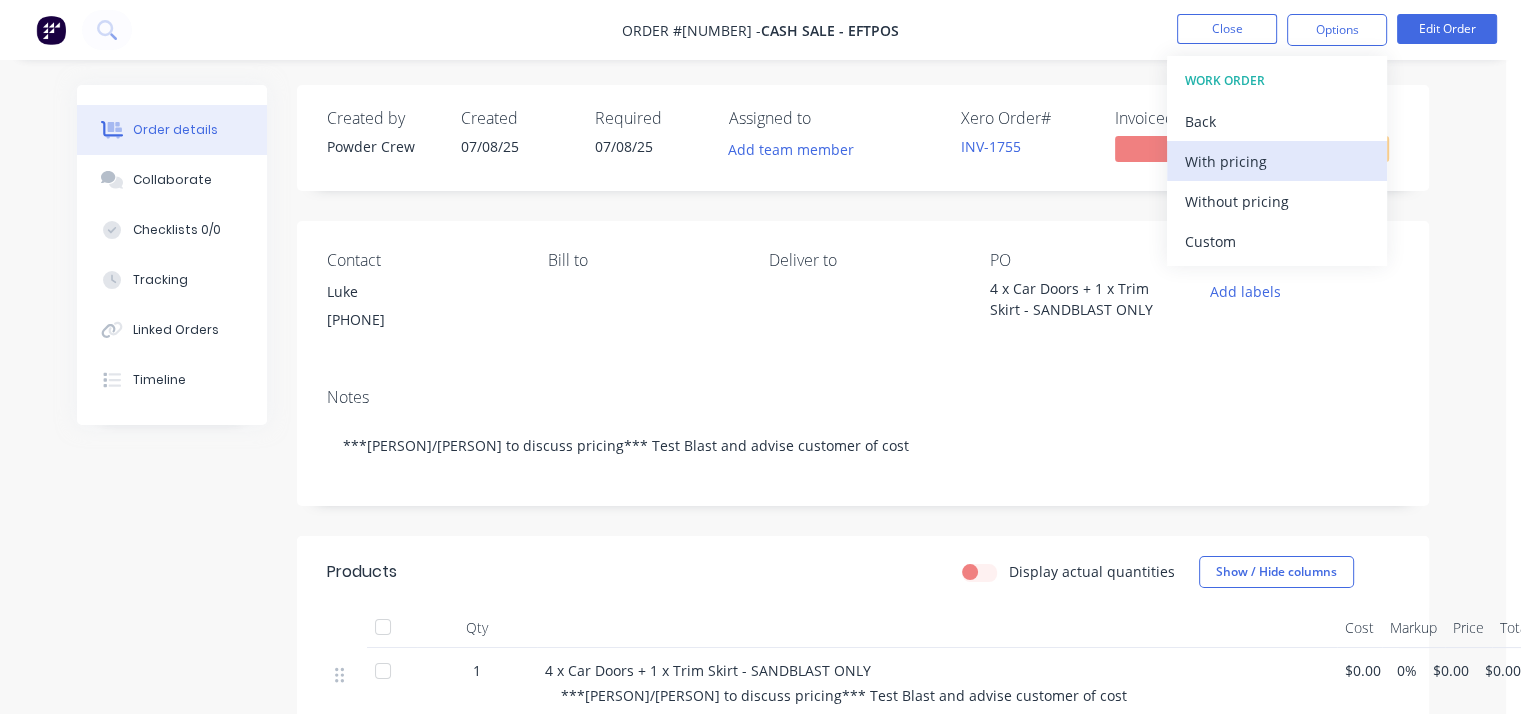 click on "With pricing" at bounding box center (1277, 161) 